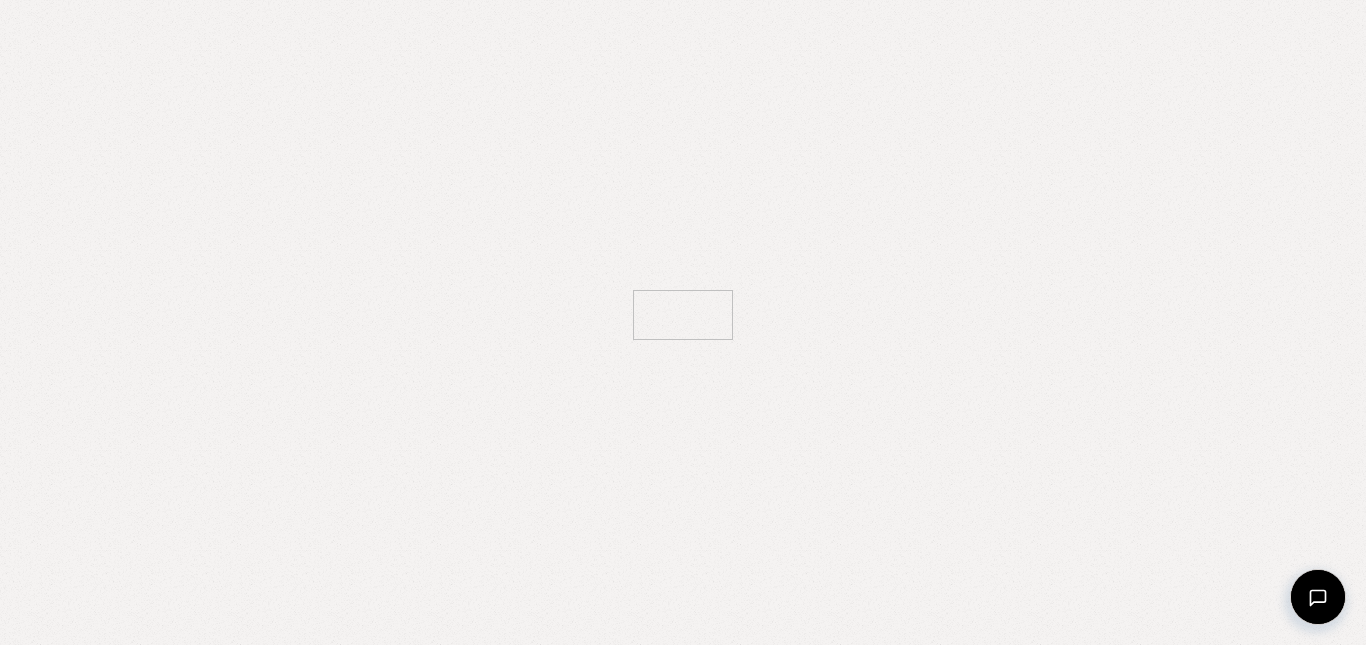 scroll, scrollTop: 0, scrollLeft: 0, axis: both 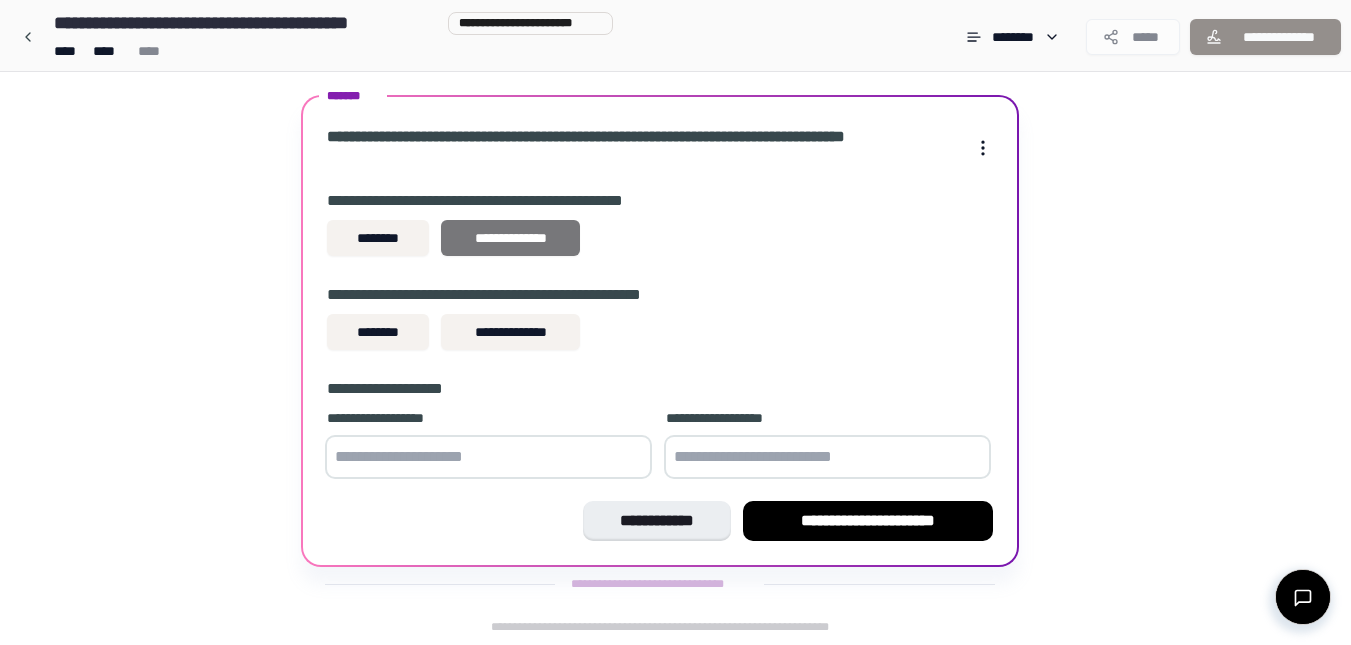 click on "**********" at bounding box center (510, 238) 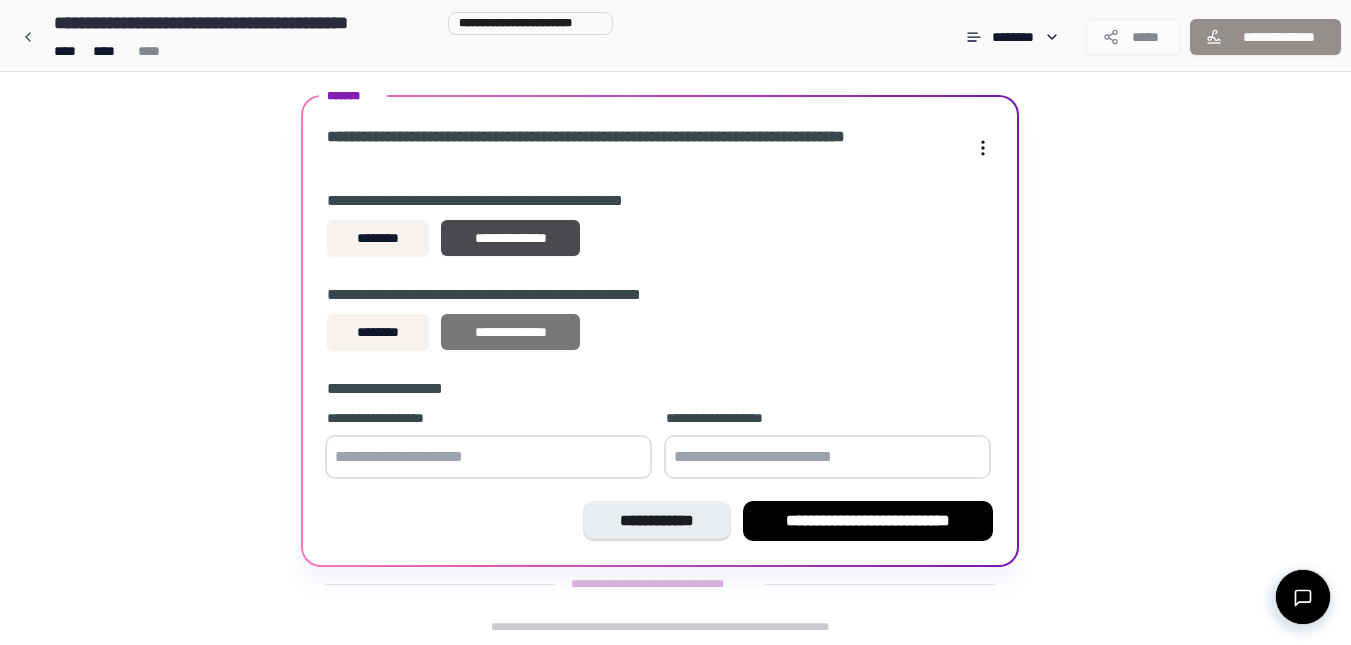 click on "**********" at bounding box center (510, 332) 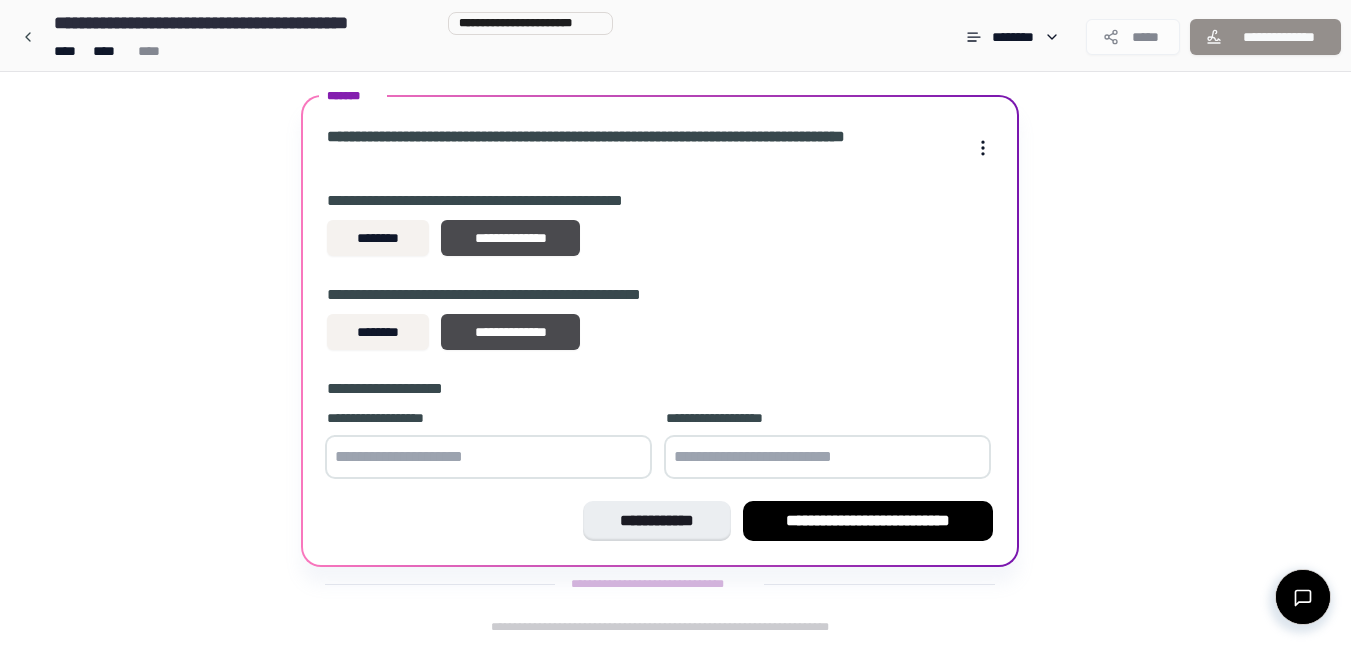 click on "**********" at bounding box center [660, 295] 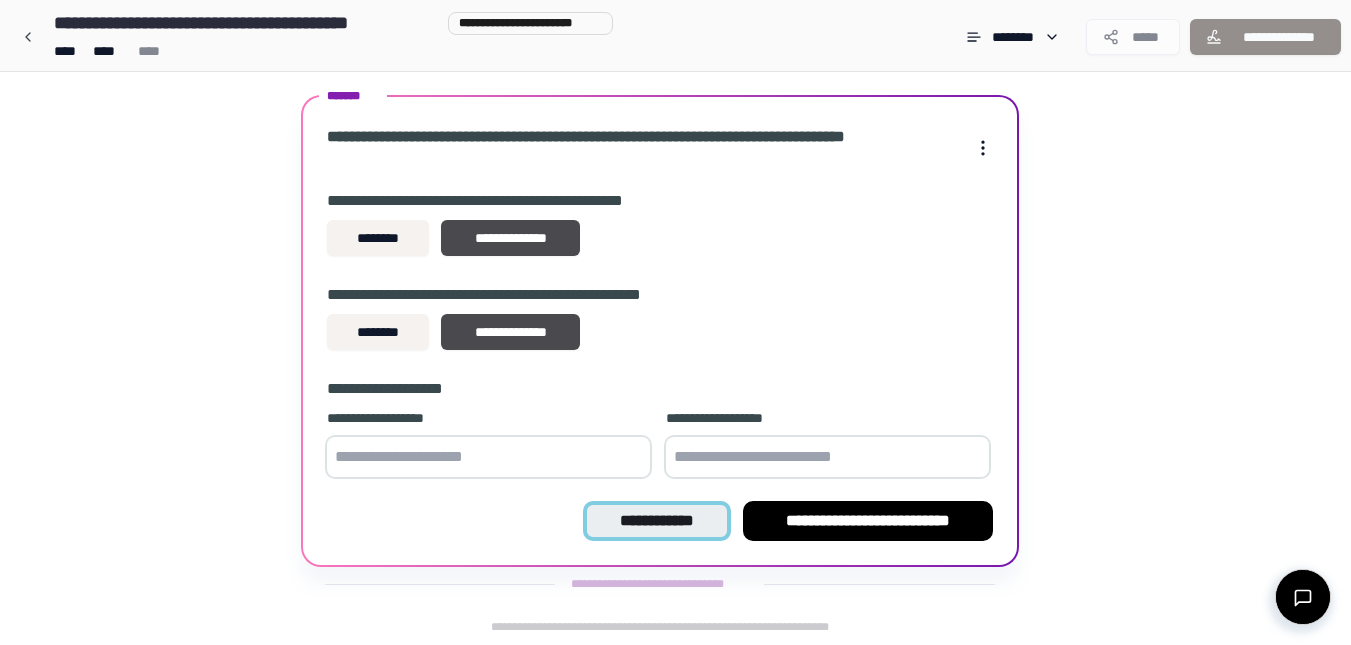 click on "**********" at bounding box center [656, 521] 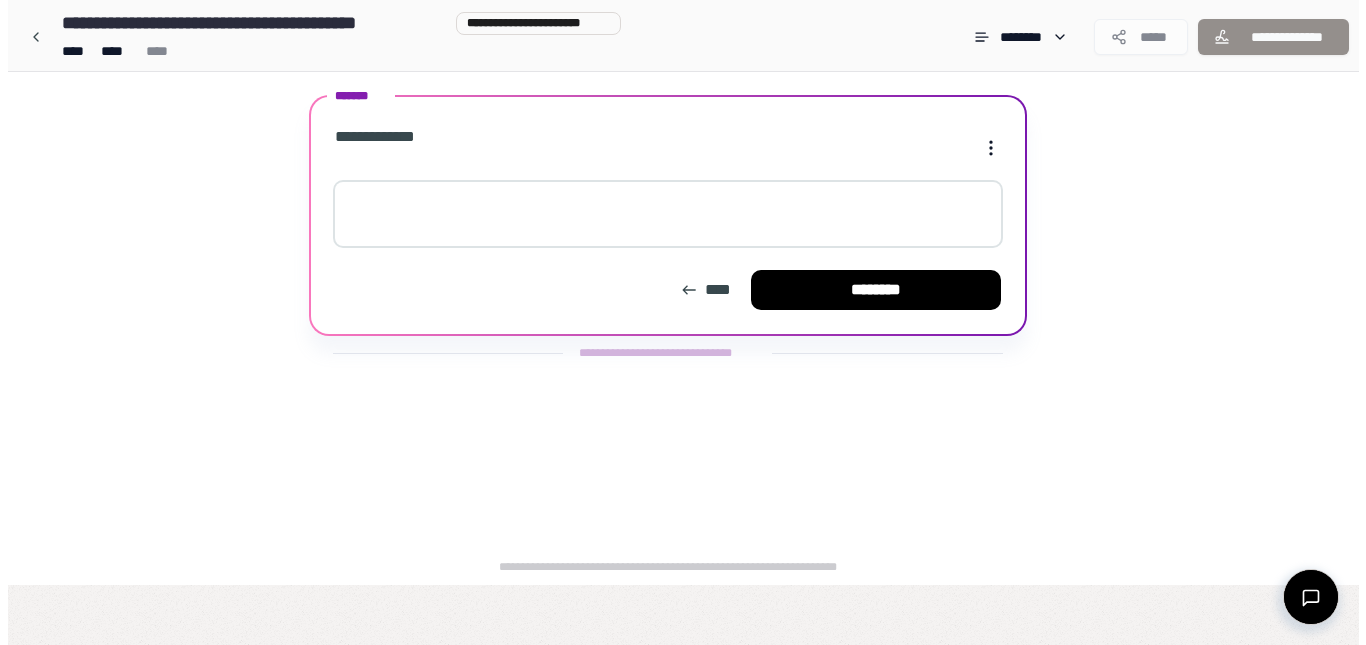 scroll, scrollTop: 0, scrollLeft: 0, axis: both 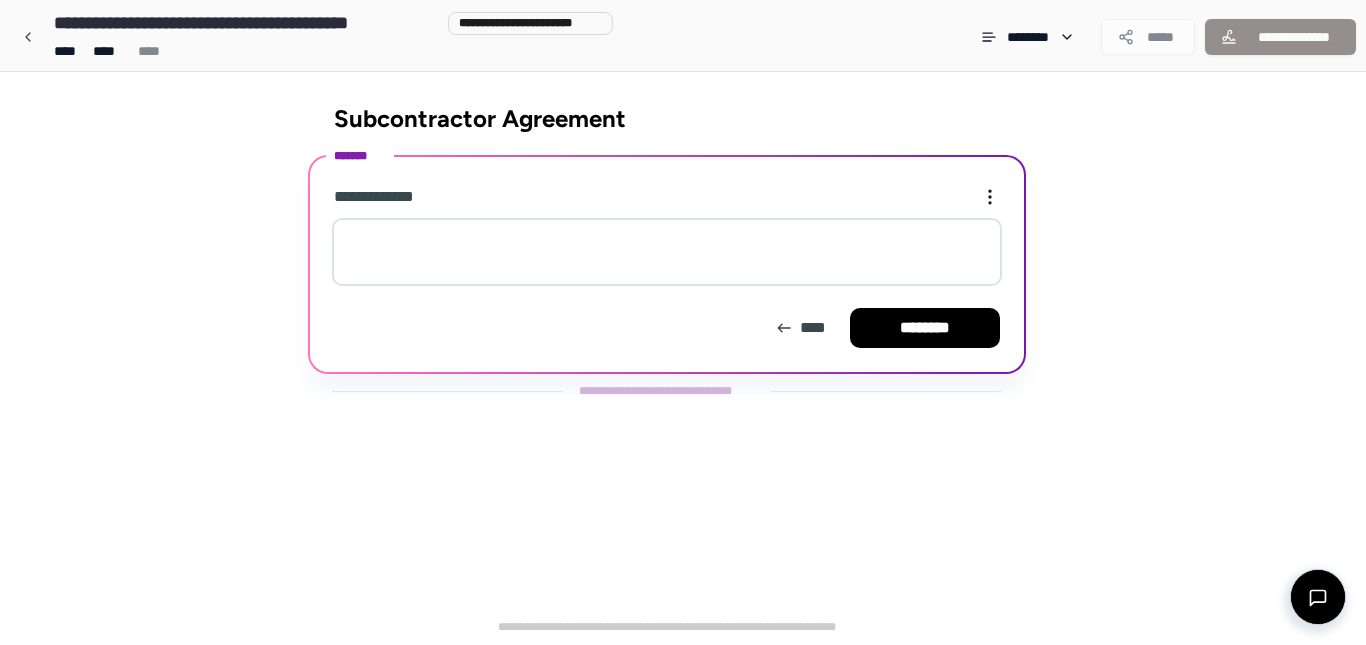 click at bounding box center [667, 252] 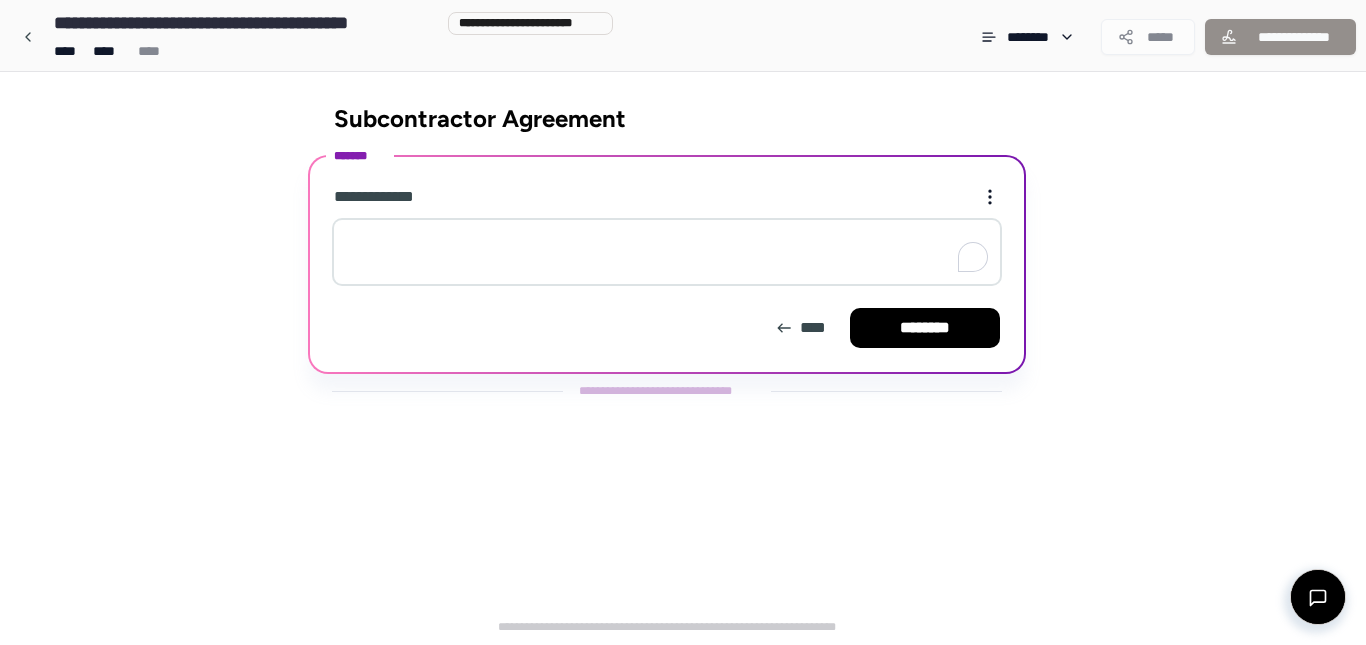 paste on "**********" 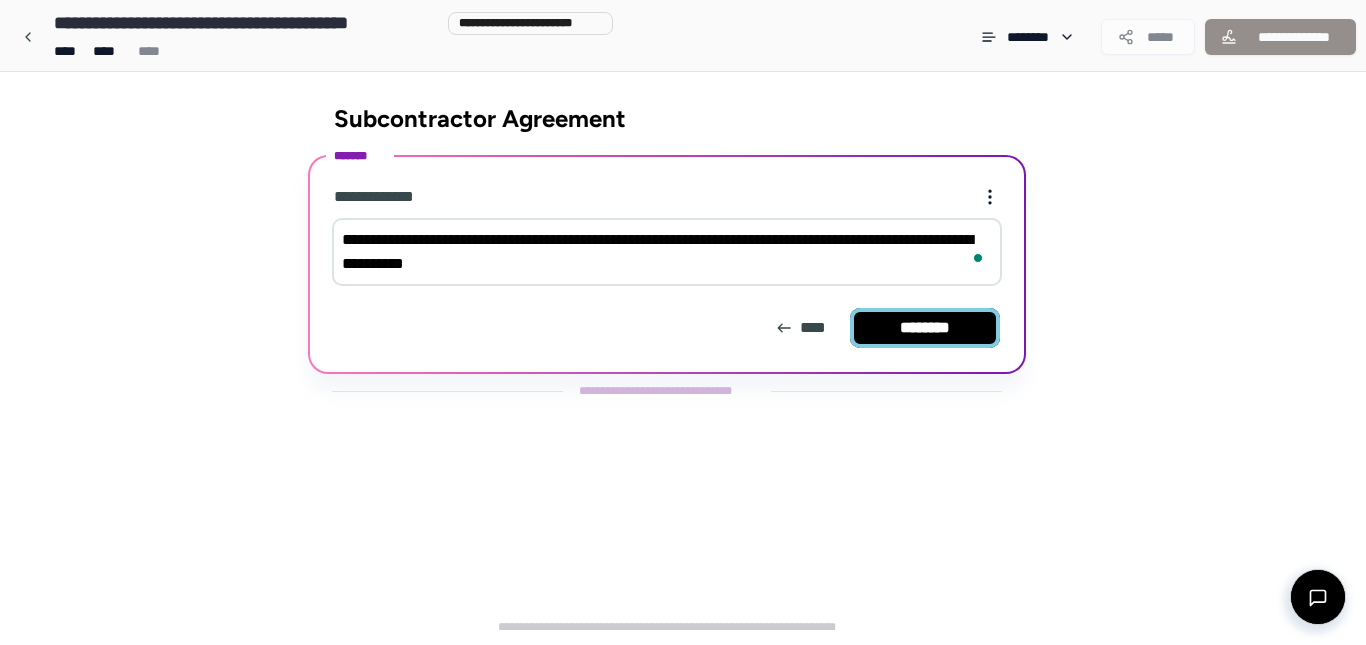 click on "********" at bounding box center (925, 328) 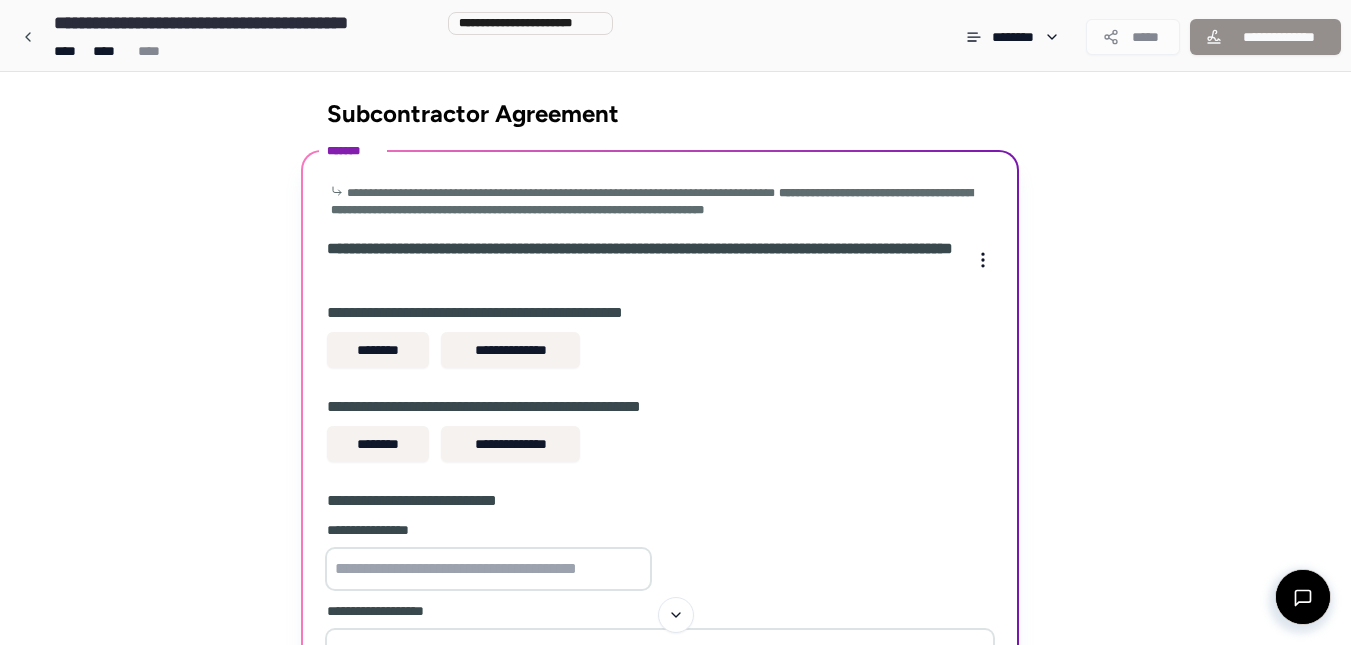 scroll, scrollTop: 0, scrollLeft: 0, axis: both 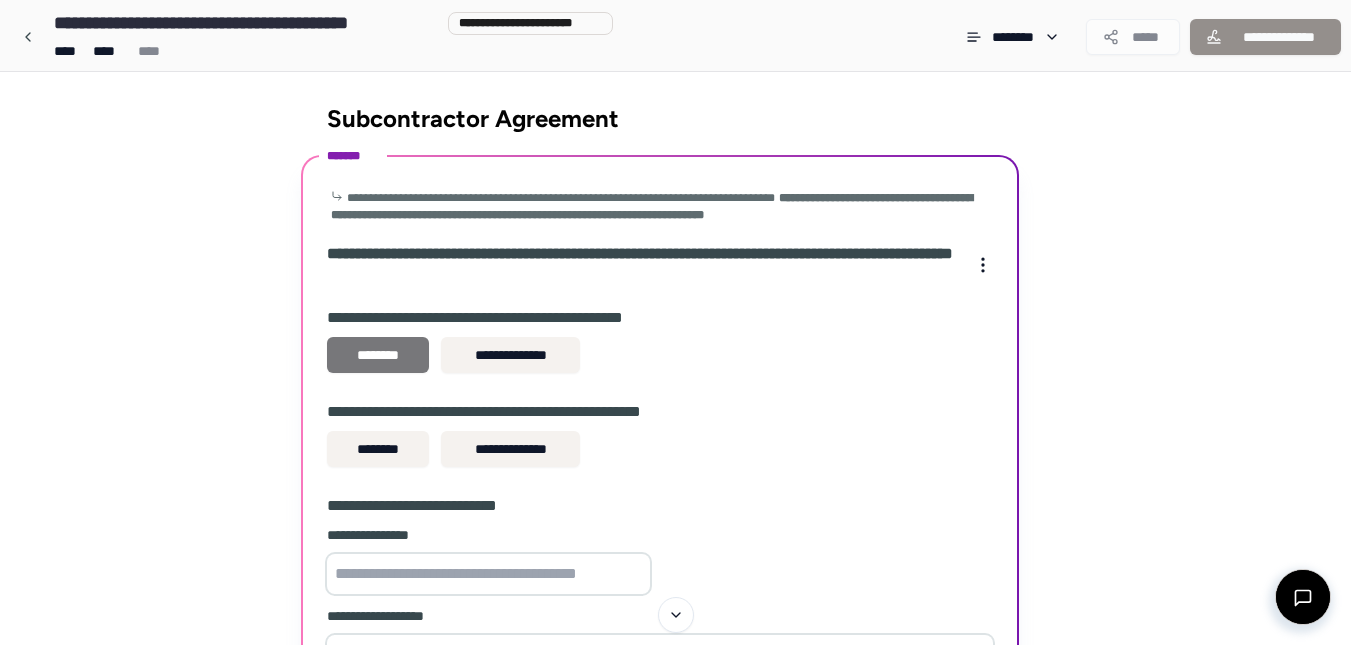 click on "********" at bounding box center (378, 355) 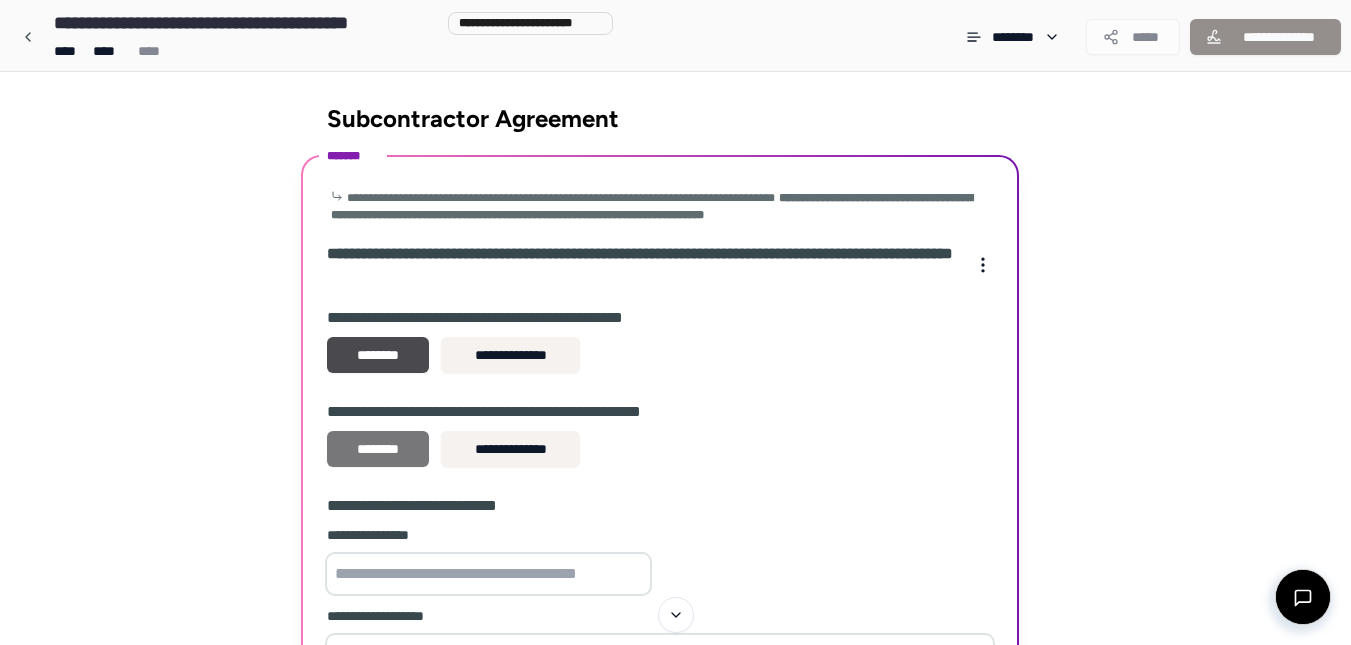 click on "********" at bounding box center (378, 449) 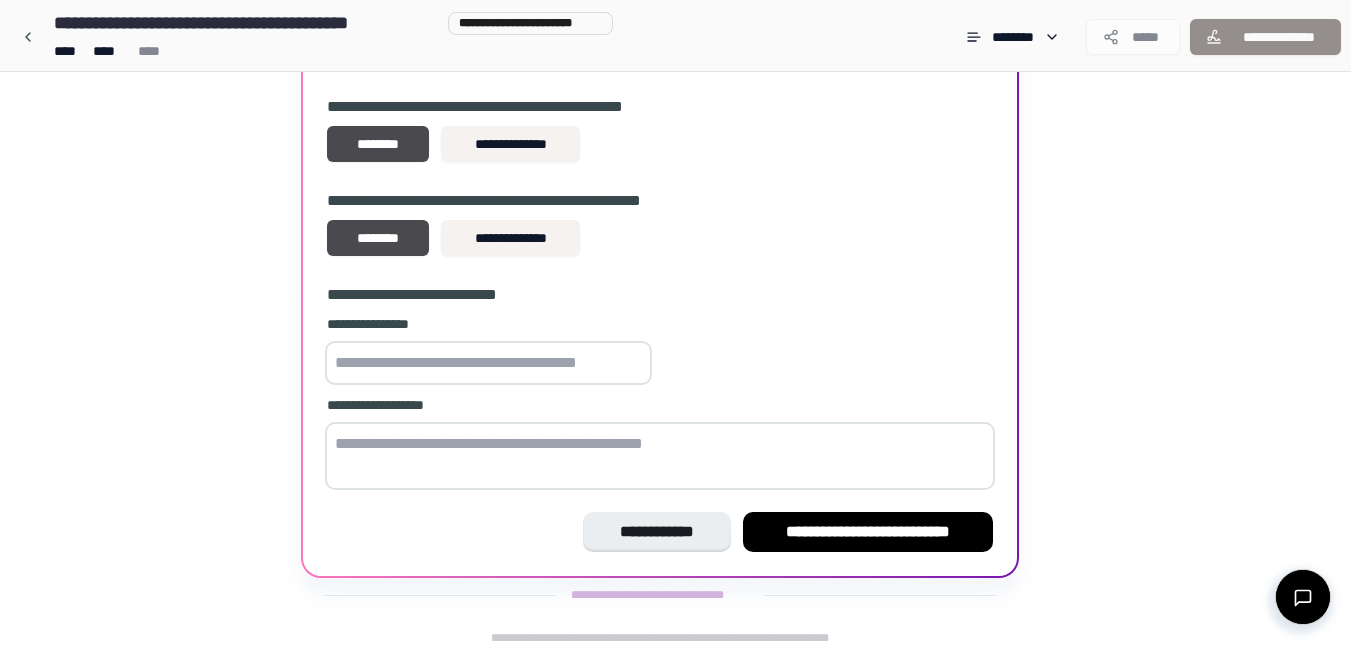 scroll, scrollTop: 223, scrollLeft: 0, axis: vertical 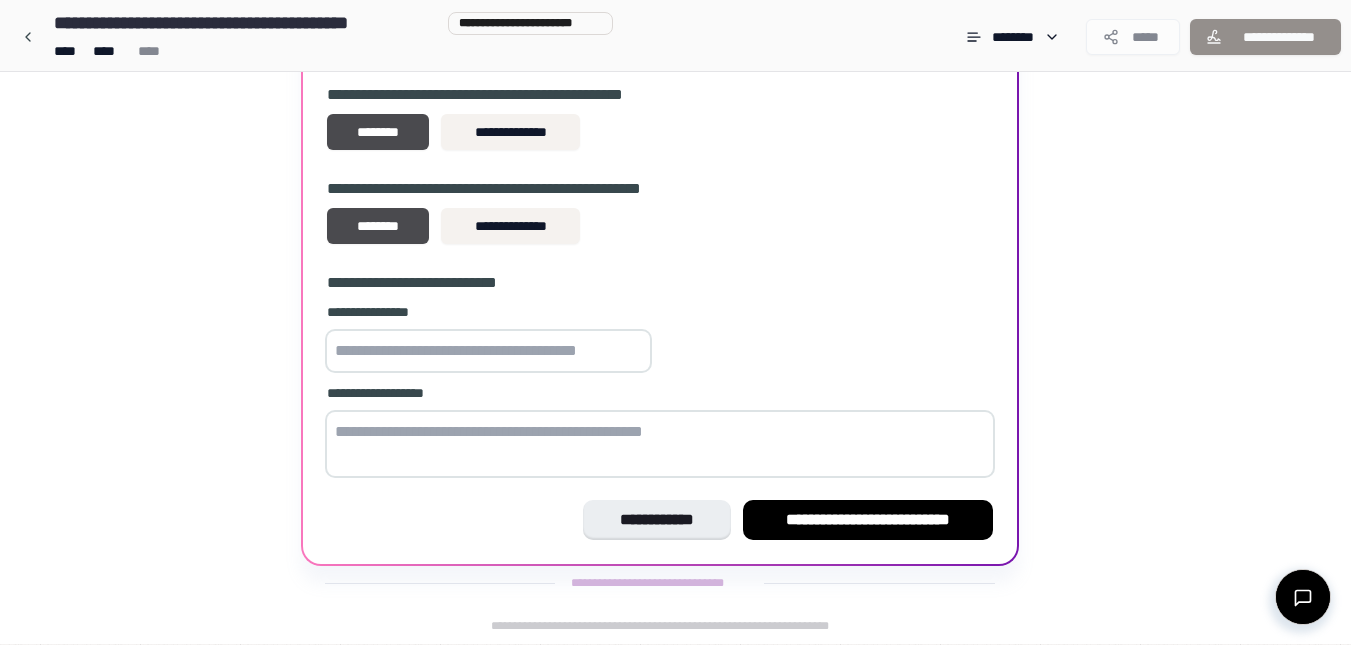 click at bounding box center (488, 351) 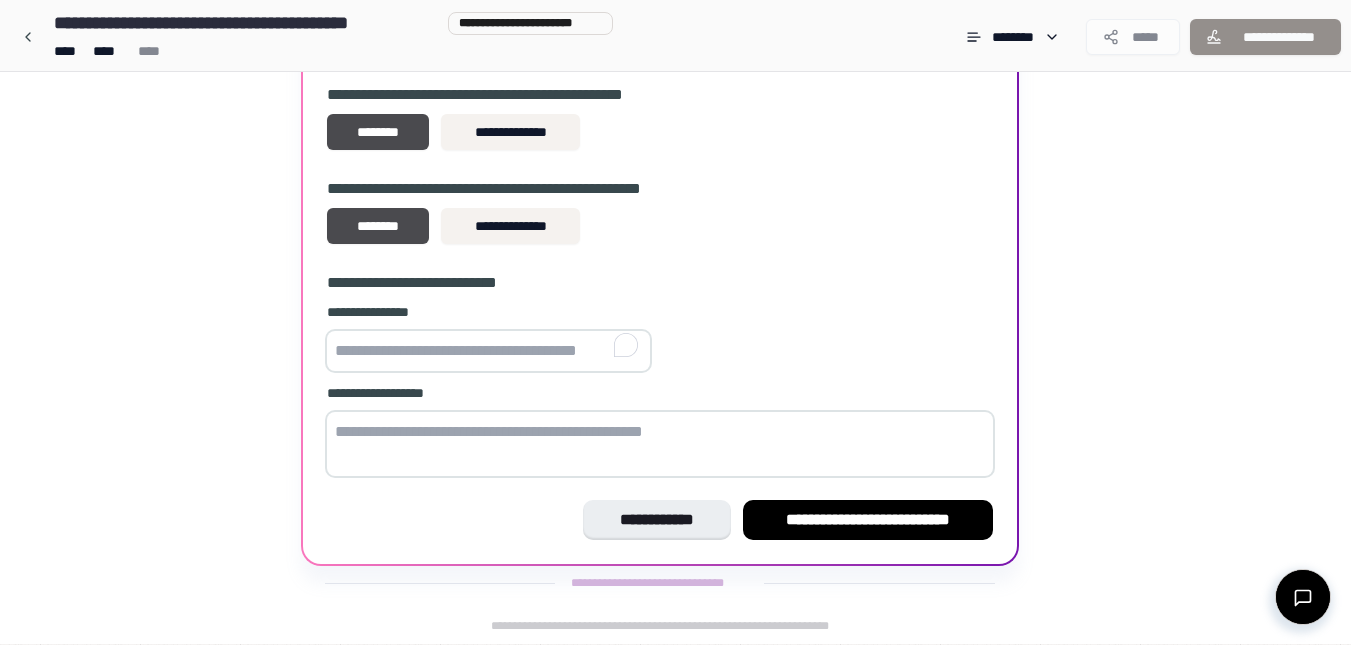 click at bounding box center (488, 351) 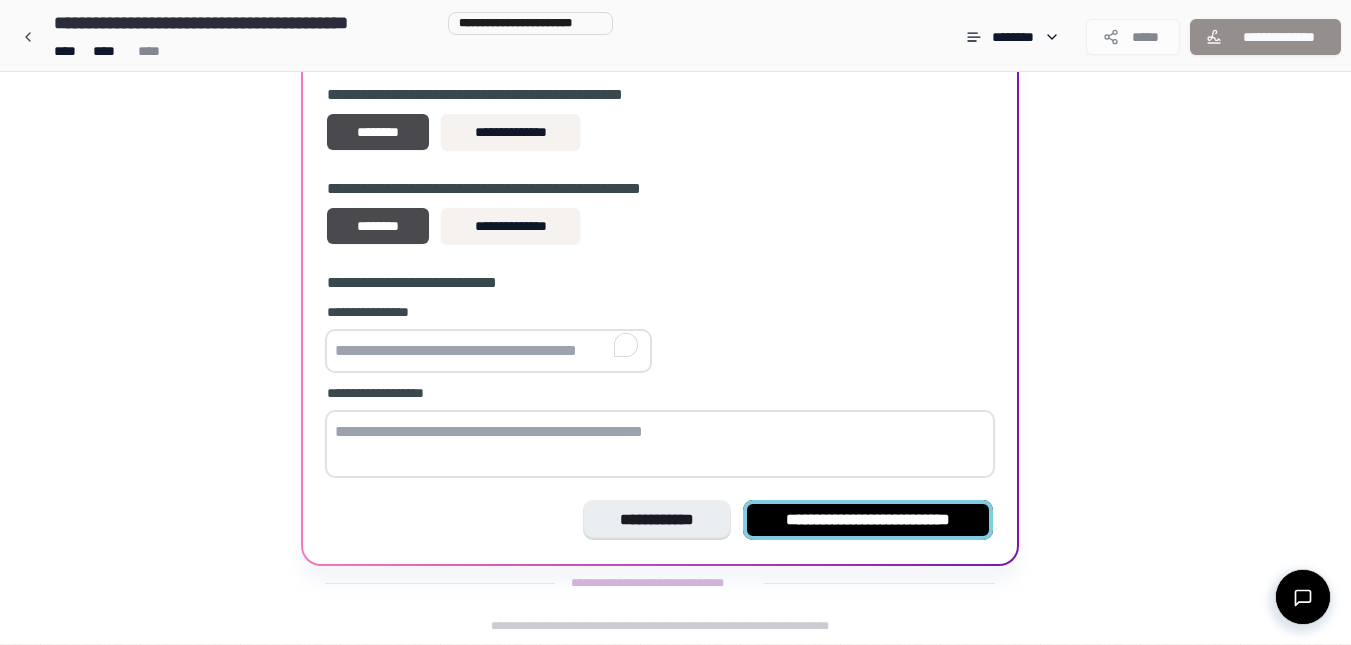 click on "**********" at bounding box center [868, 520] 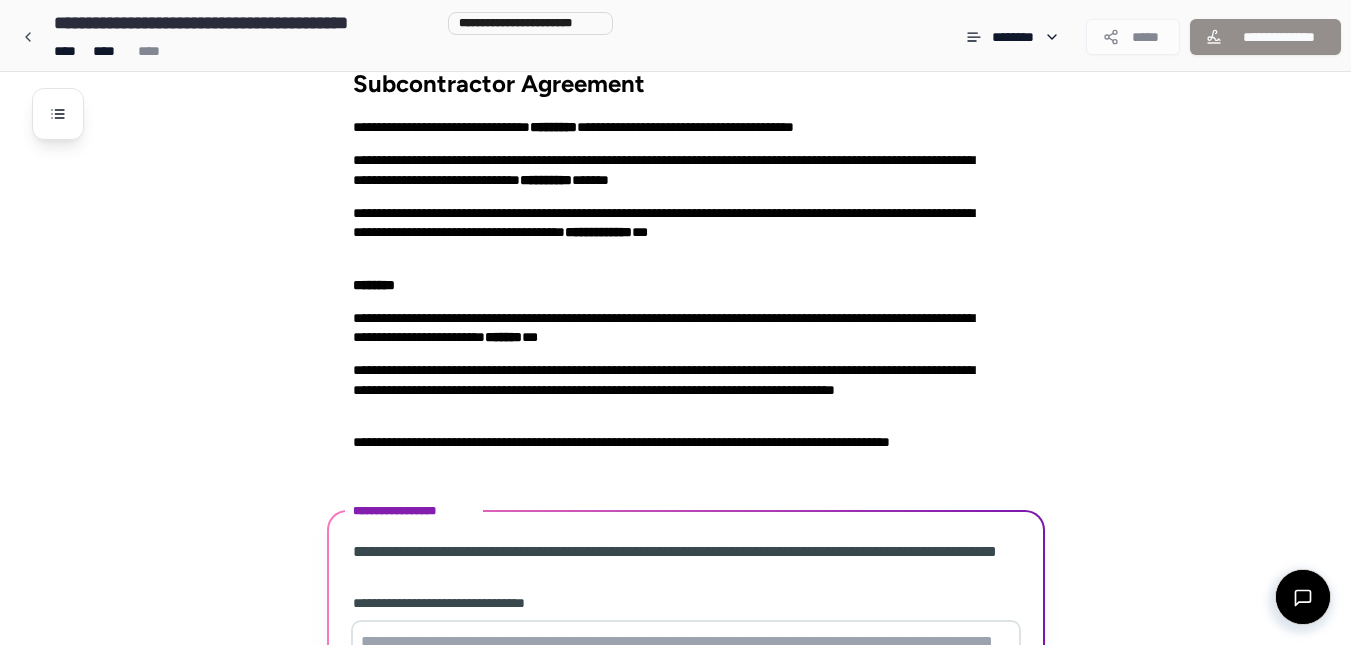 scroll, scrollTop: 349, scrollLeft: 0, axis: vertical 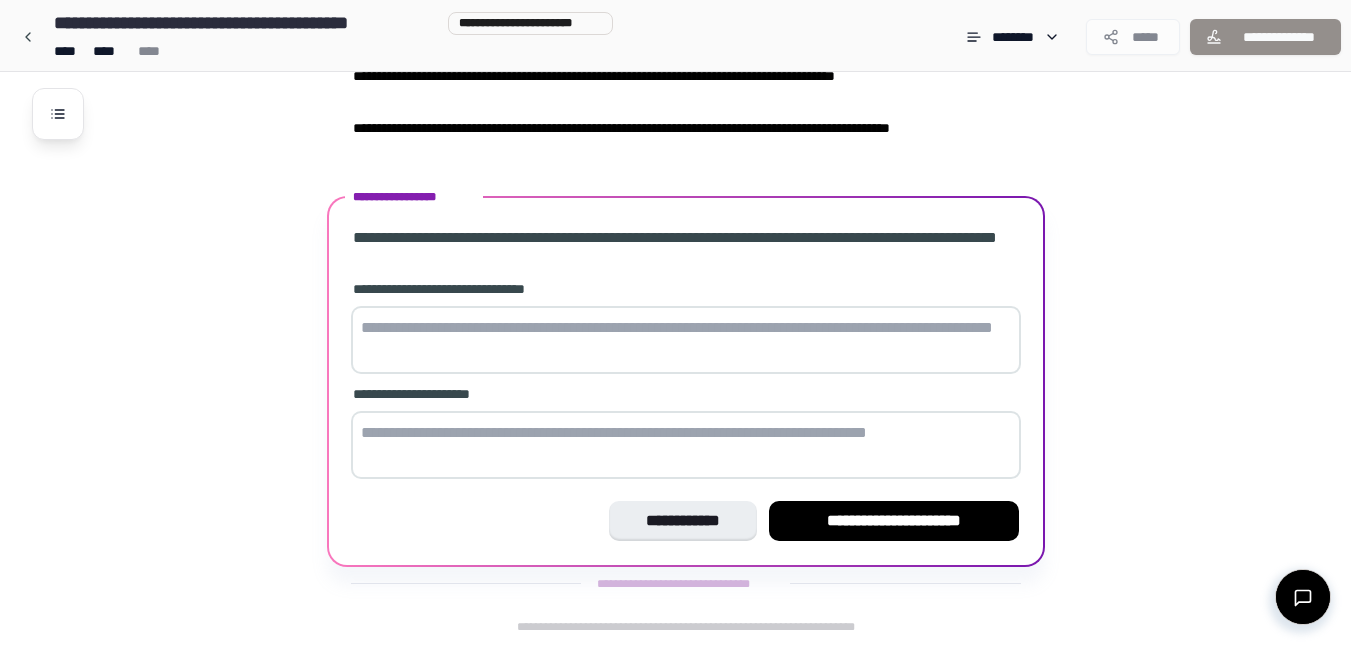 click at bounding box center [686, 340] 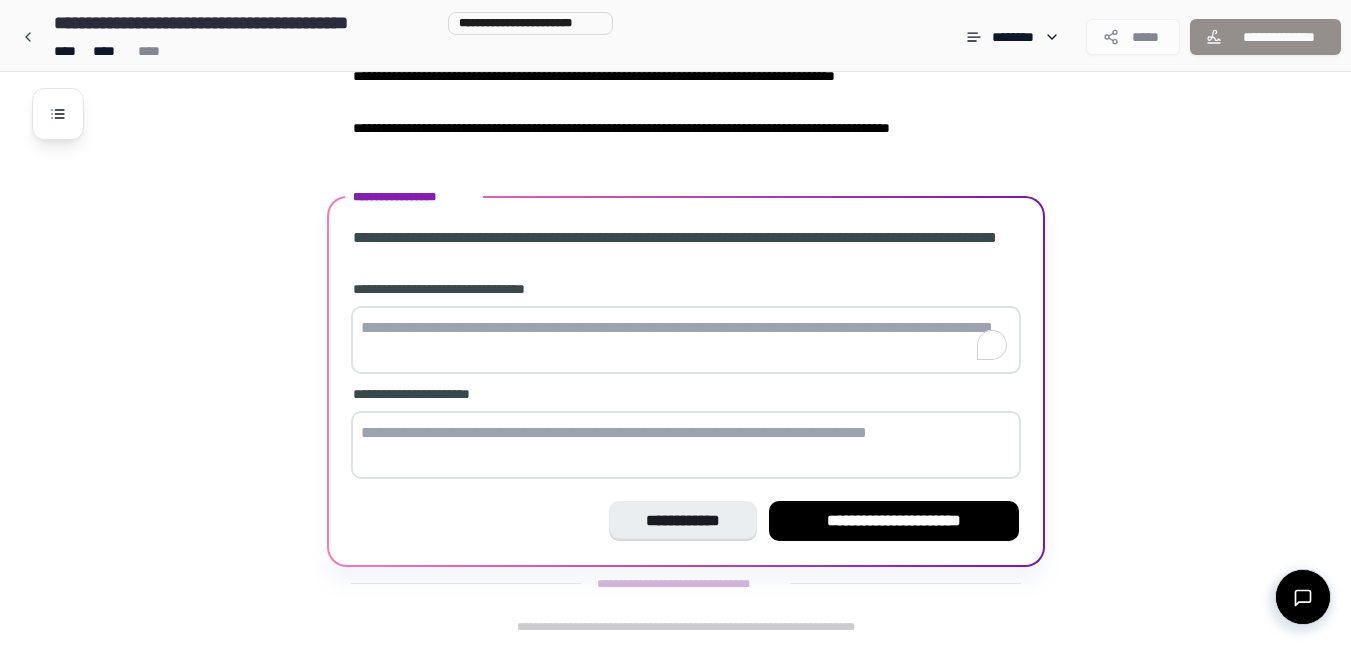 click at bounding box center [686, 445] 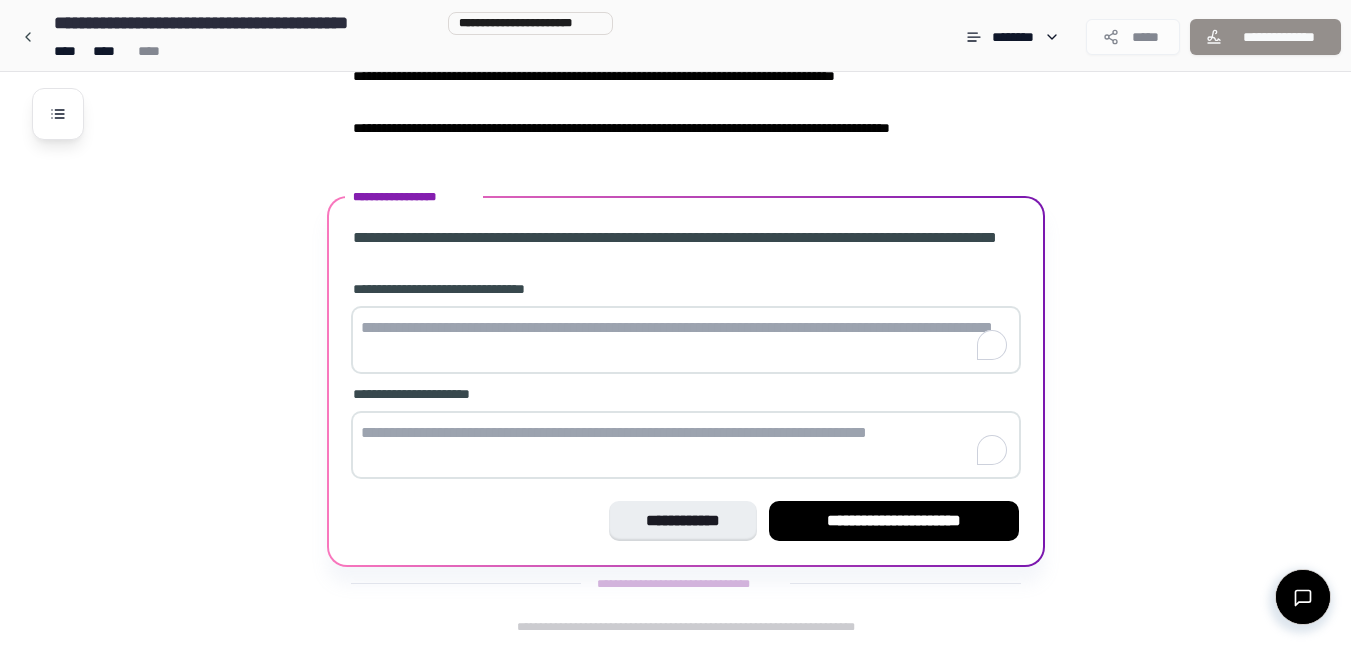drag, startPoint x: 898, startPoint y: 518, endPoint x: 973, endPoint y: 441, distance: 107.48953 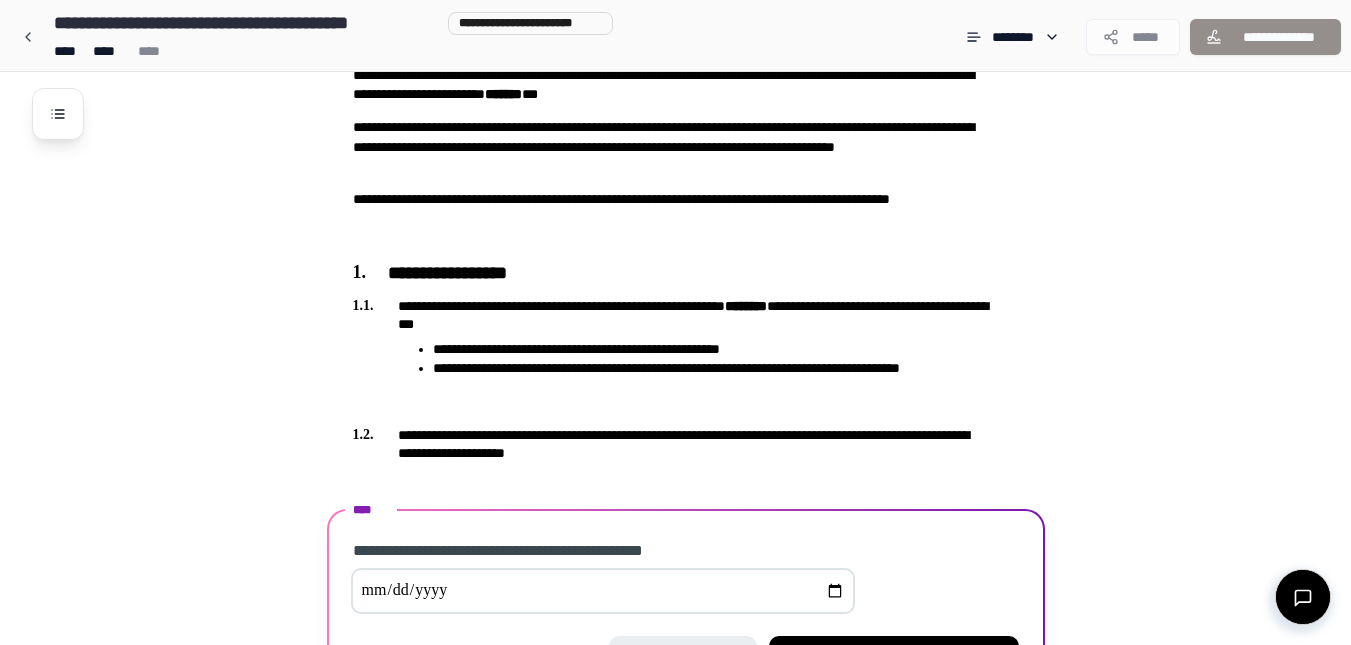 scroll, scrollTop: 413, scrollLeft: 0, axis: vertical 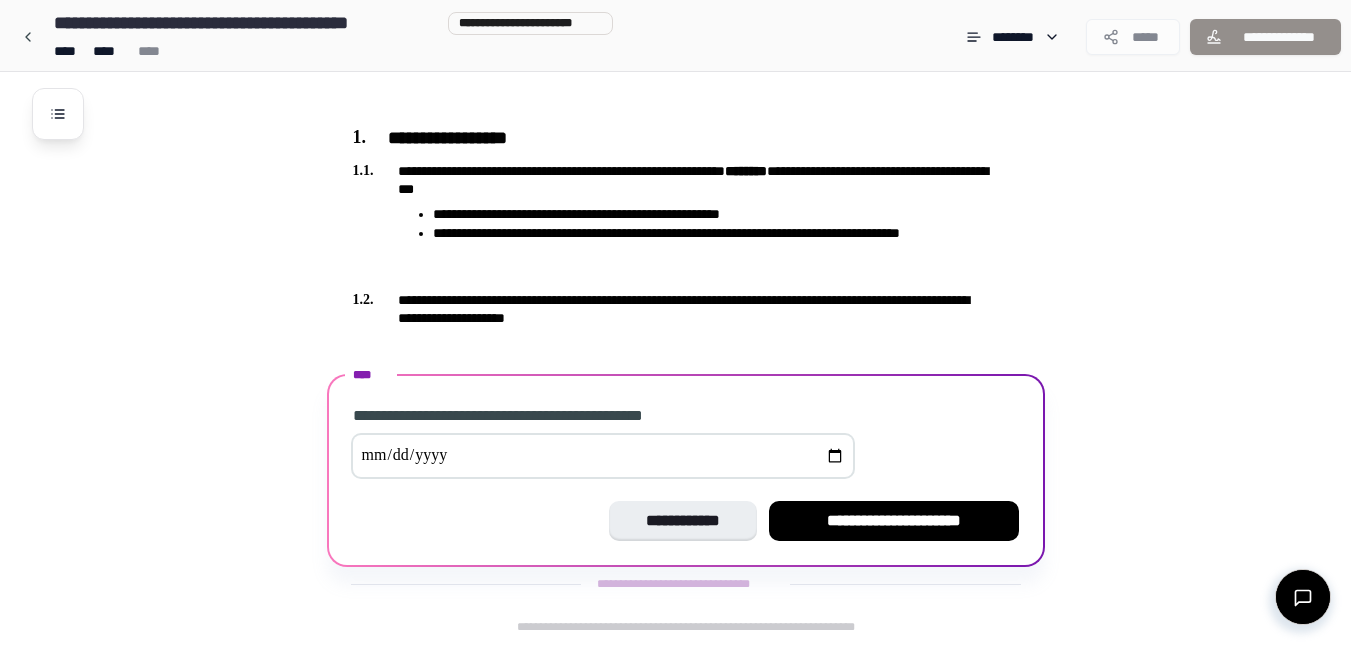 click at bounding box center [603, 456] 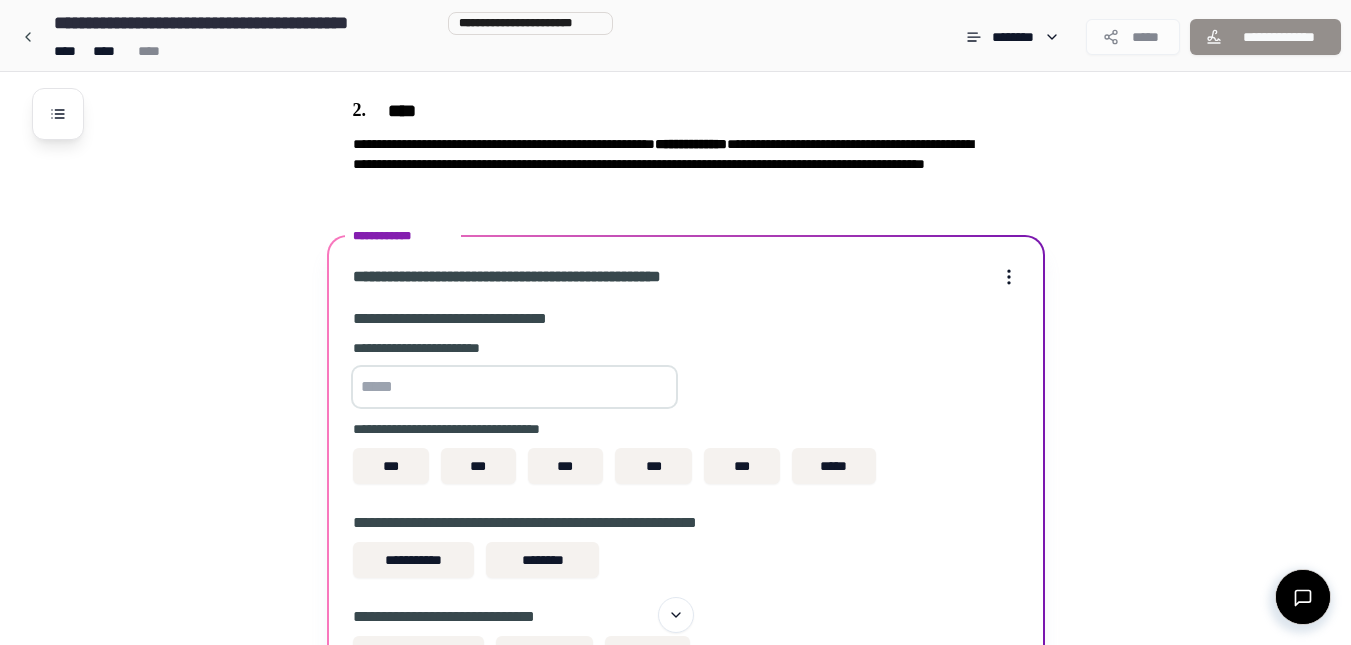 scroll, scrollTop: 675, scrollLeft: 0, axis: vertical 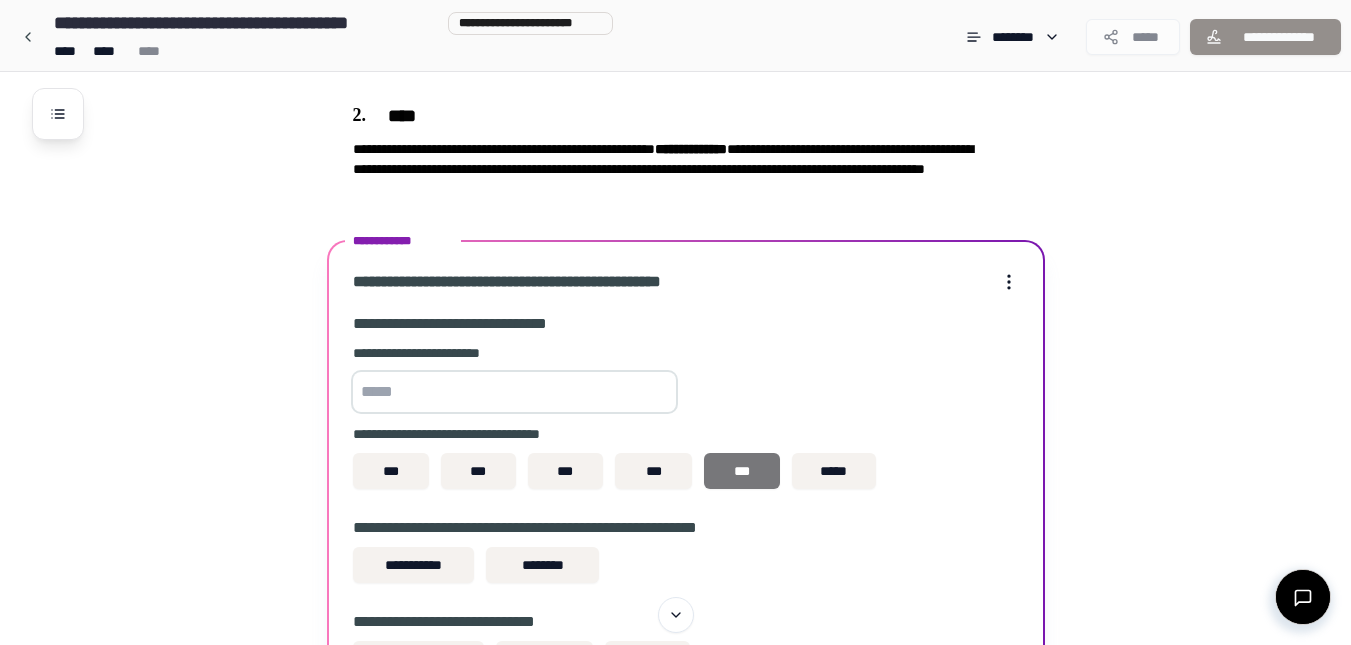 click on "***" at bounding box center [741, 471] 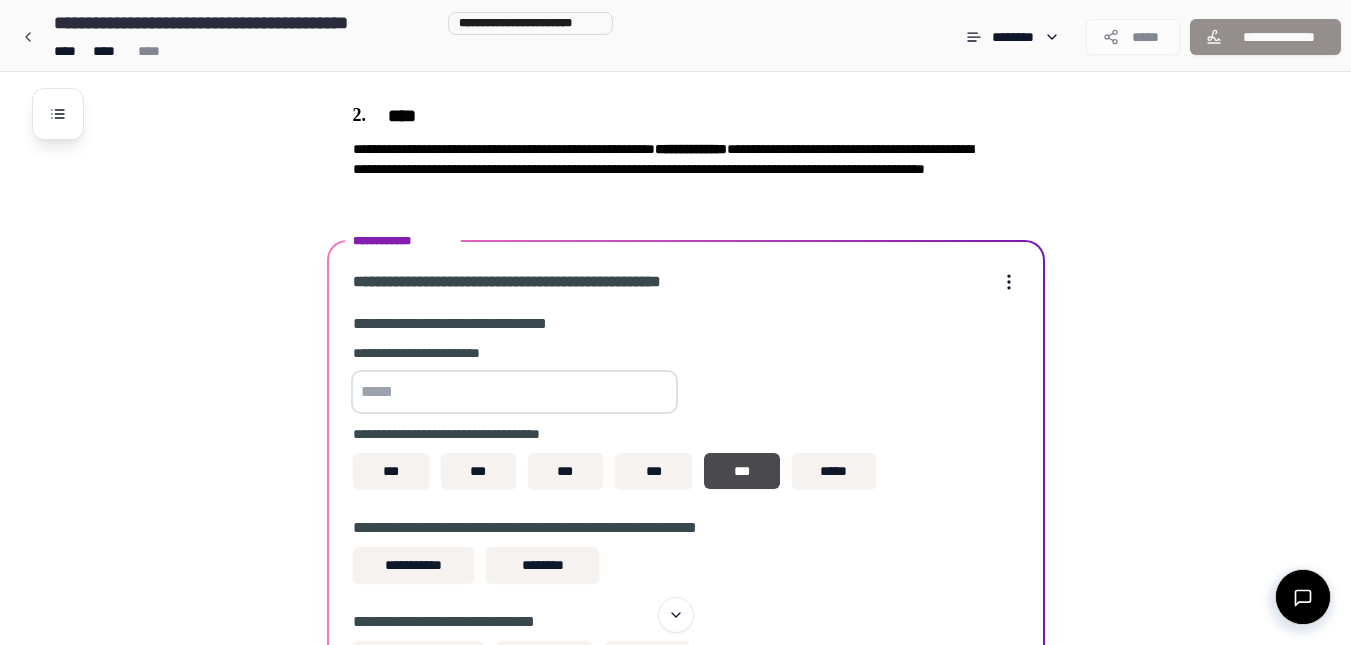 click at bounding box center (514, 392) 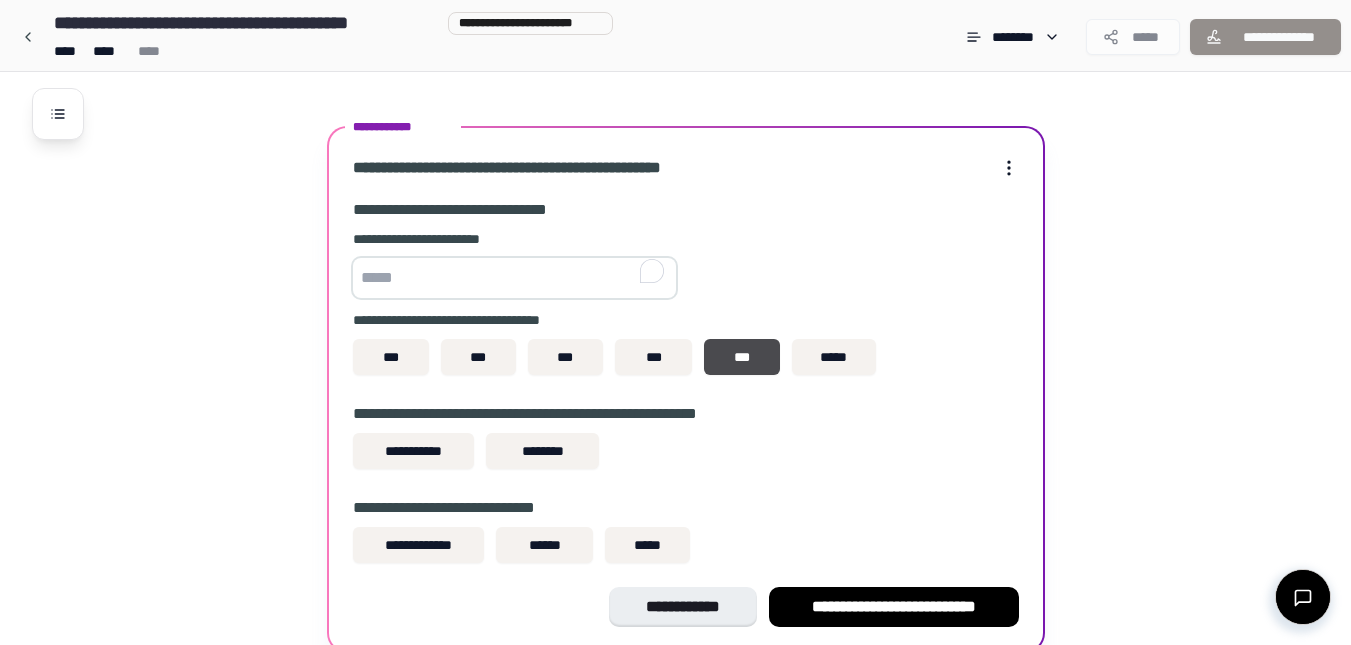 scroll, scrollTop: 875, scrollLeft: 0, axis: vertical 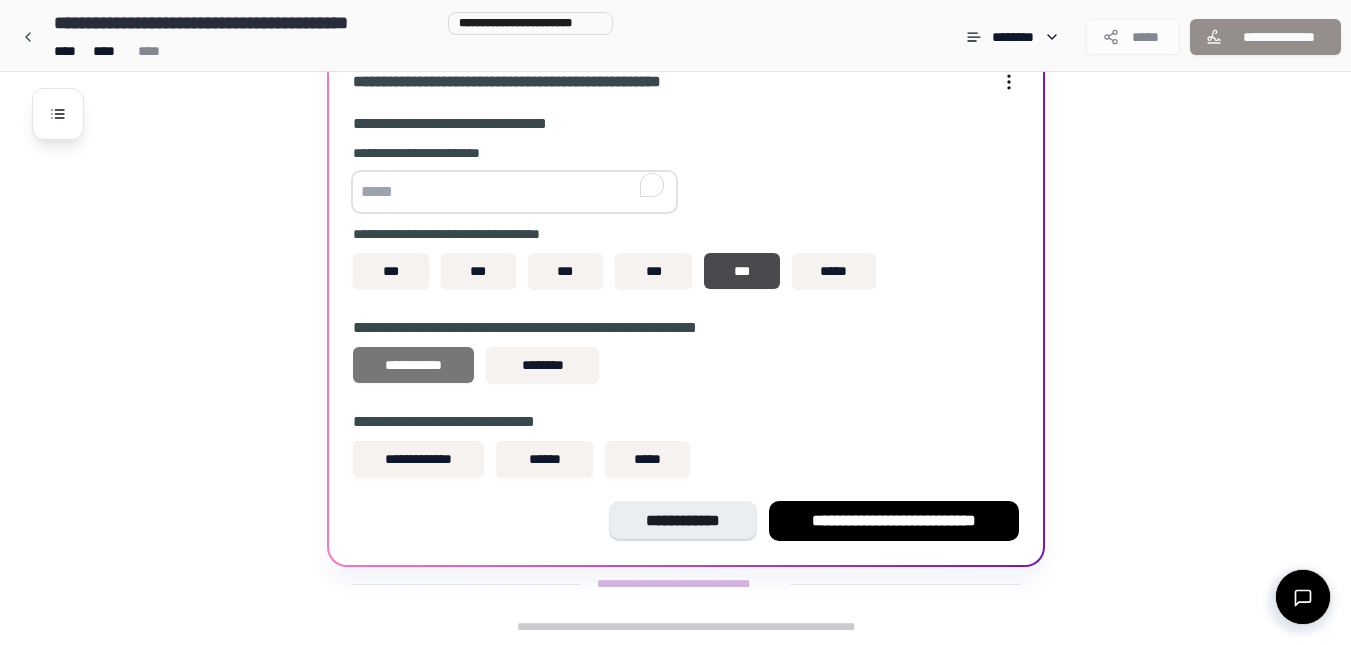 click on "**********" at bounding box center (413, 365) 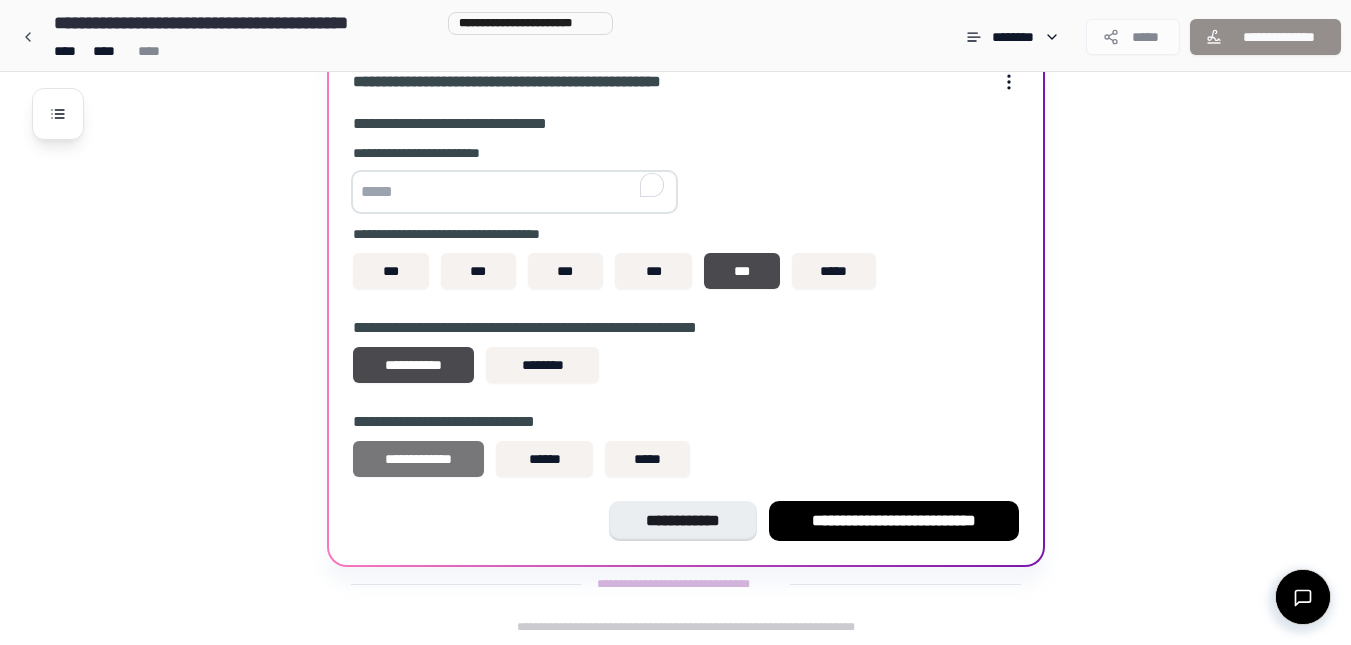click on "**********" at bounding box center [419, 459] 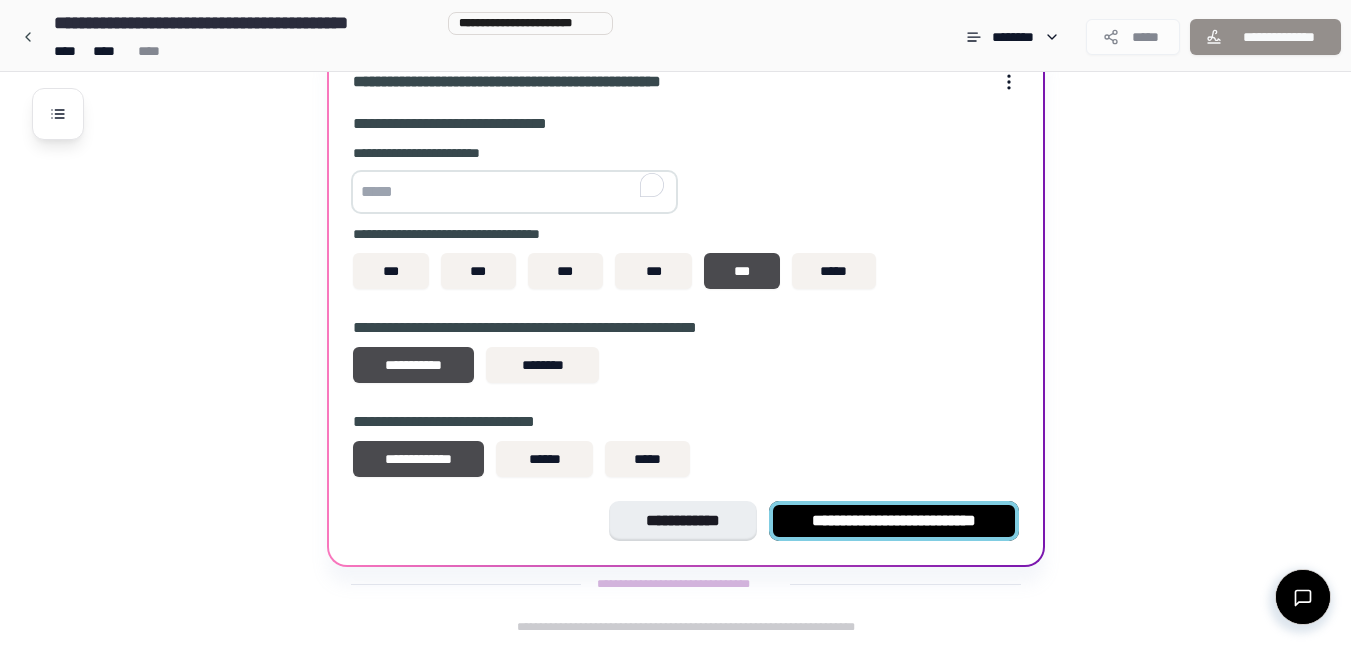 click on "**********" at bounding box center (894, 521) 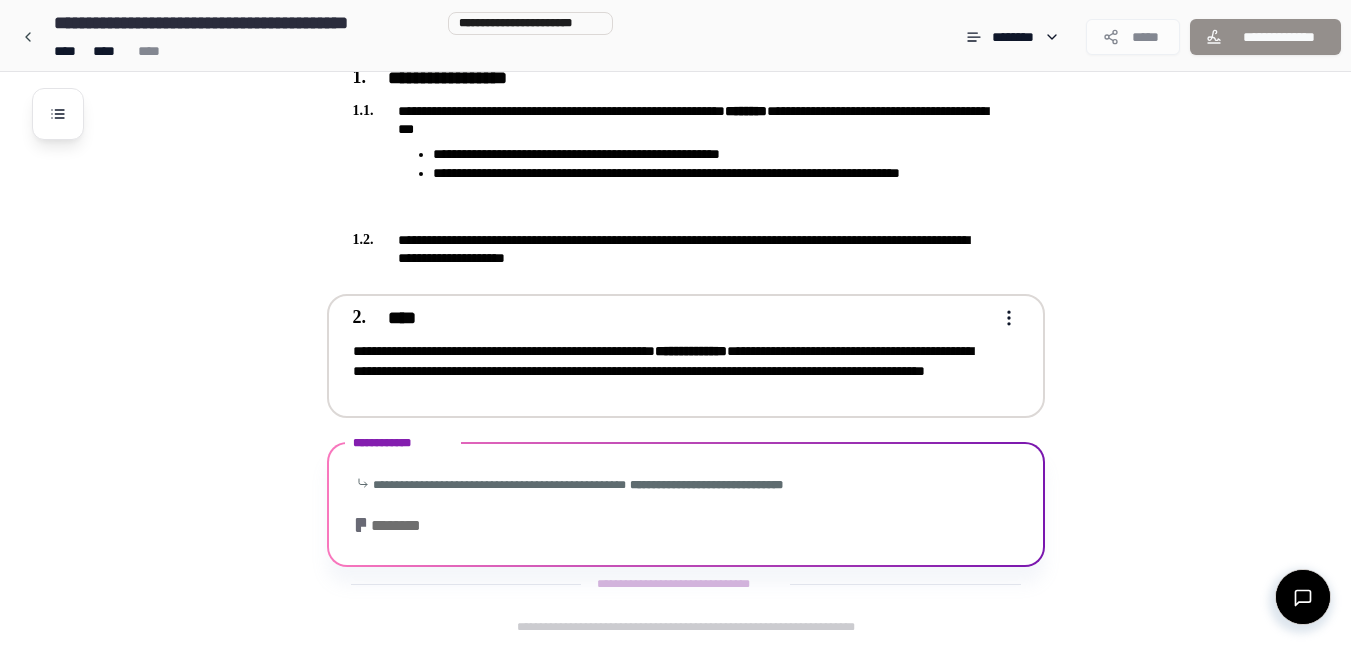 scroll, scrollTop: 626, scrollLeft: 0, axis: vertical 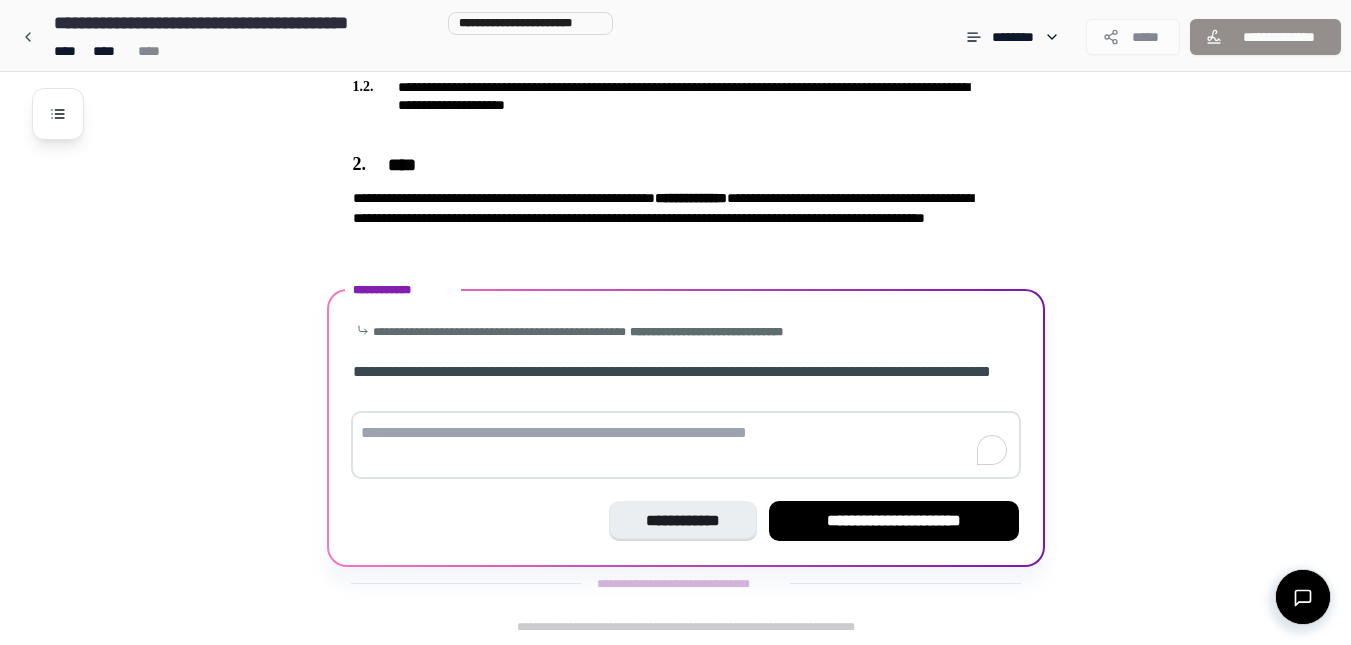 click at bounding box center (686, 445) 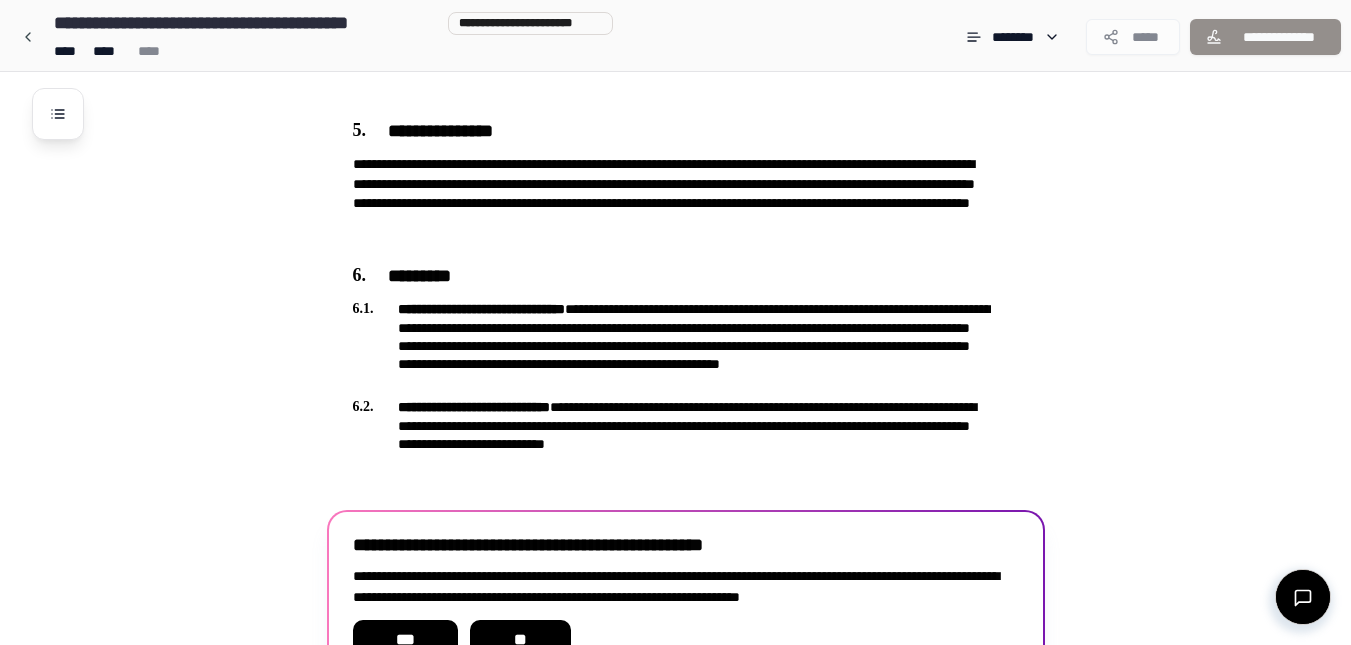 scroll, scrollTop: 1769, scrollLeft: 0, axis: vertical 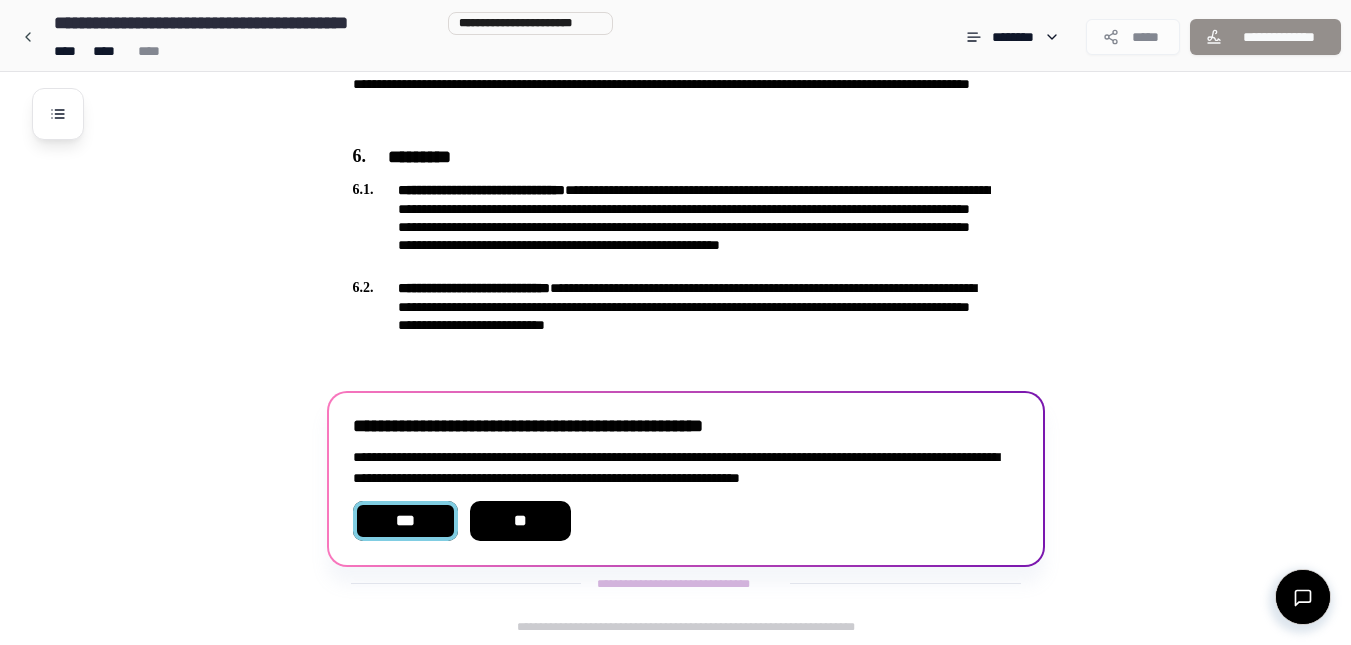 click on "***" at bounding box center [405, 521] 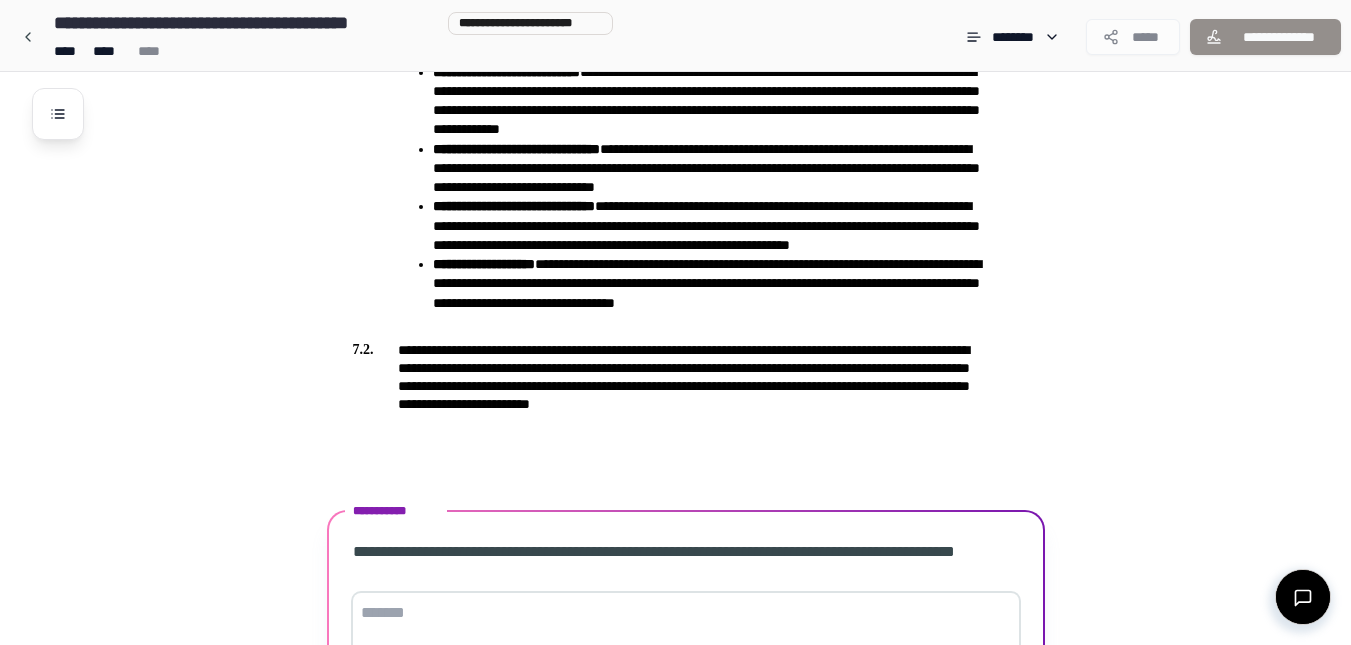 scroll, scrollTop: 2339, scrollLeft: 0, axis: vertical 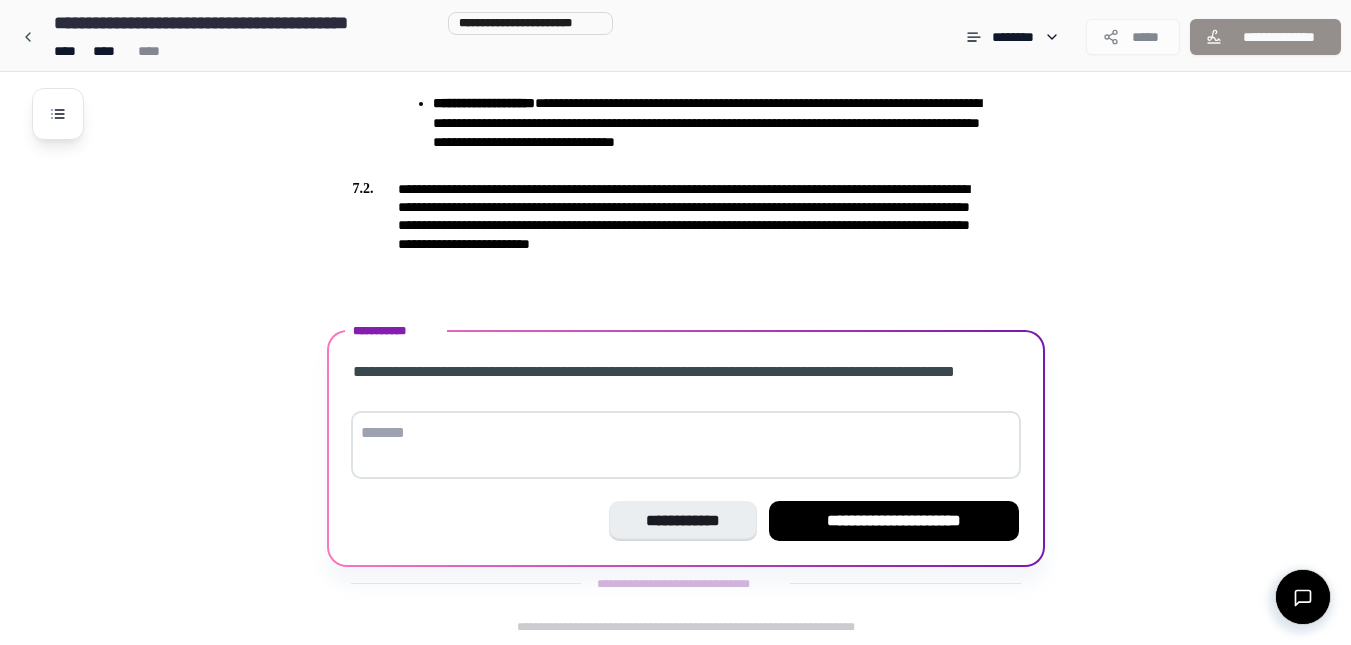 click at bounding box center (686, 445) 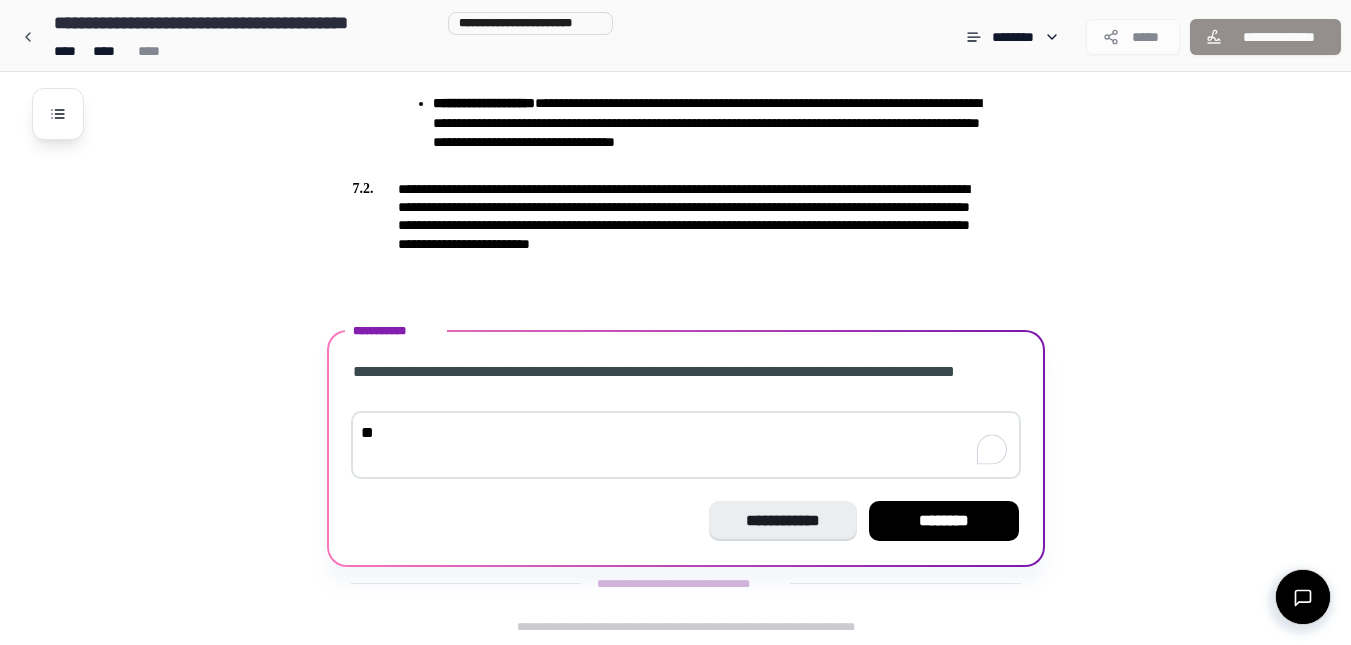type on "*" 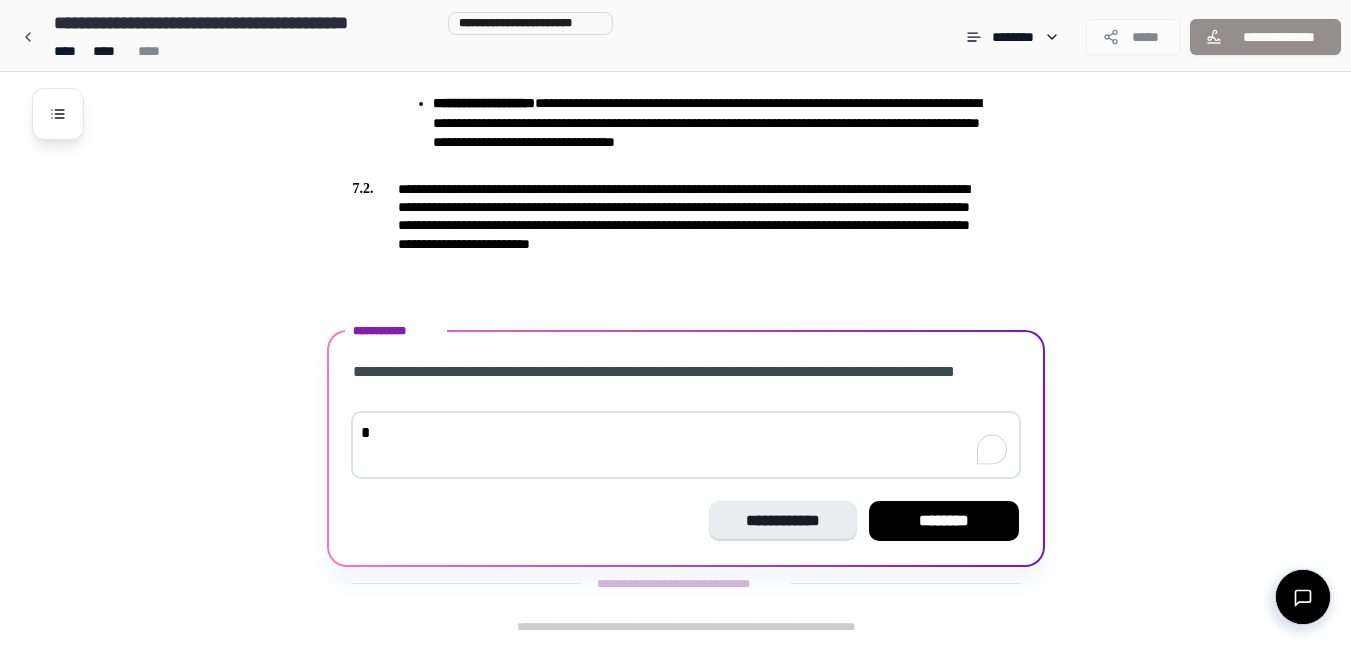 type 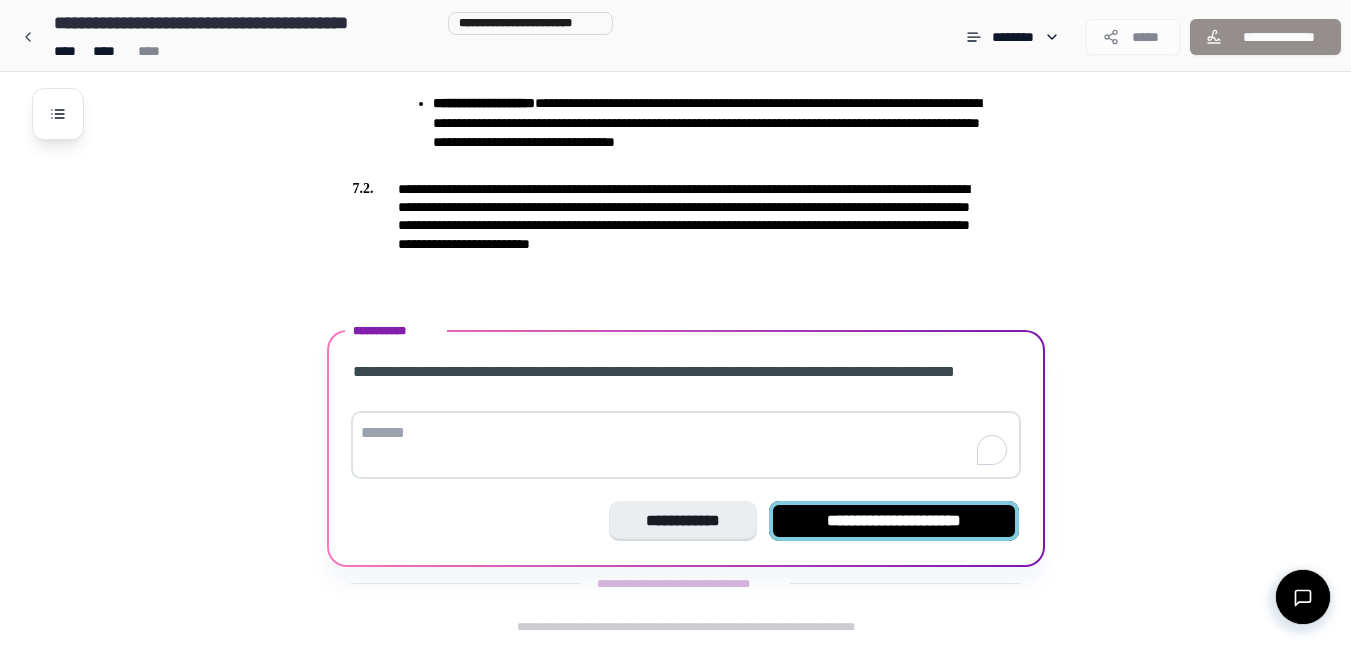 click on "**********" at bounding box center [894, 521] 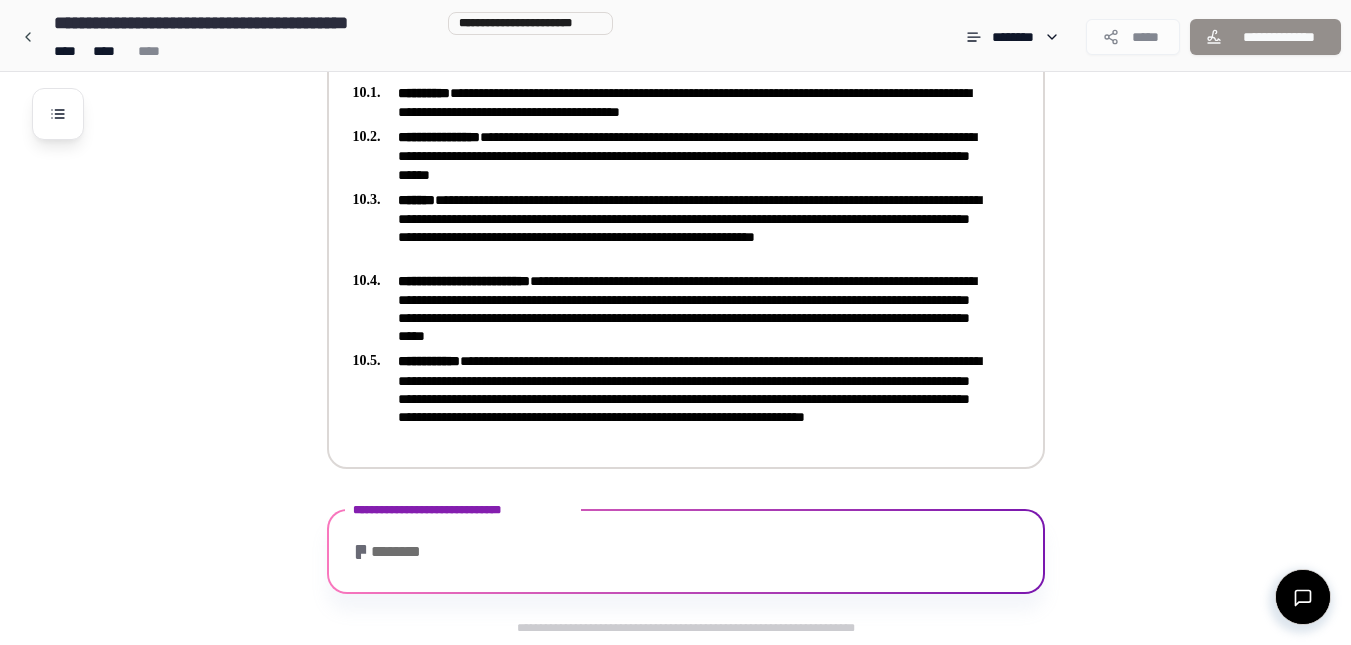 scroll, scrollTop: 3212, scrollLeft: 0, axis: vertical 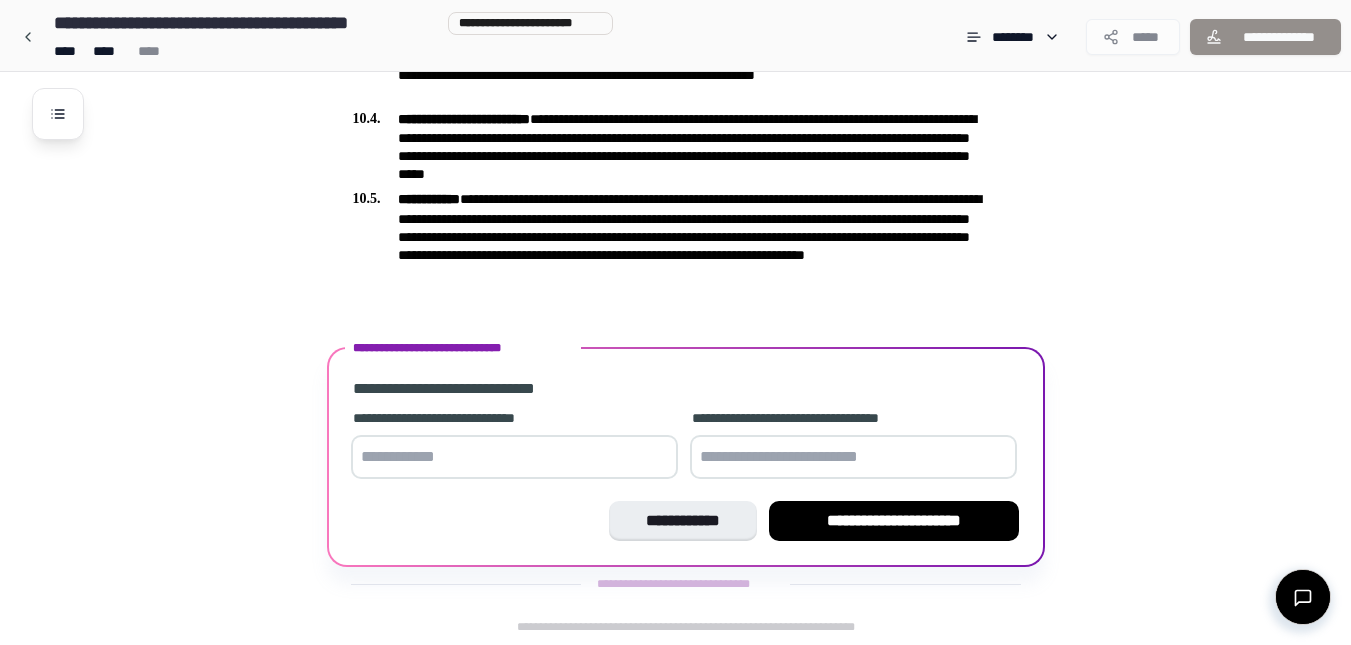 click at bounding box center (853, 457) 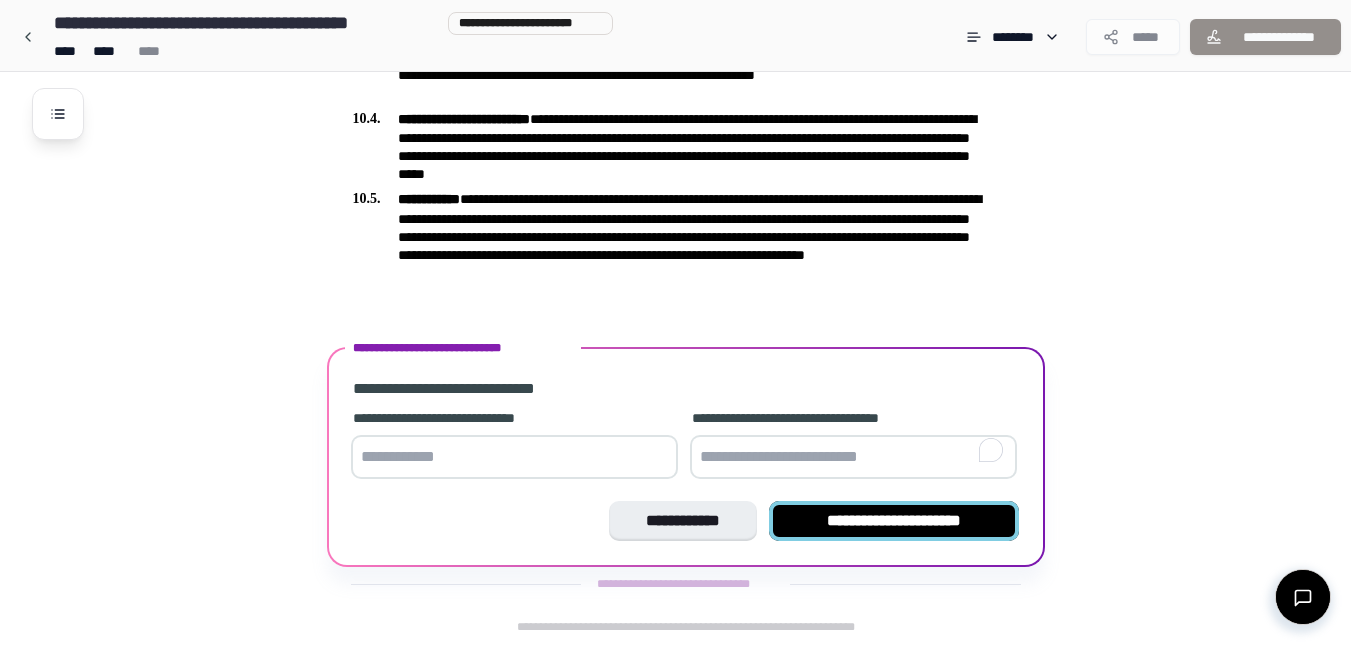 click on "**********" at bounding box center (894, 521) 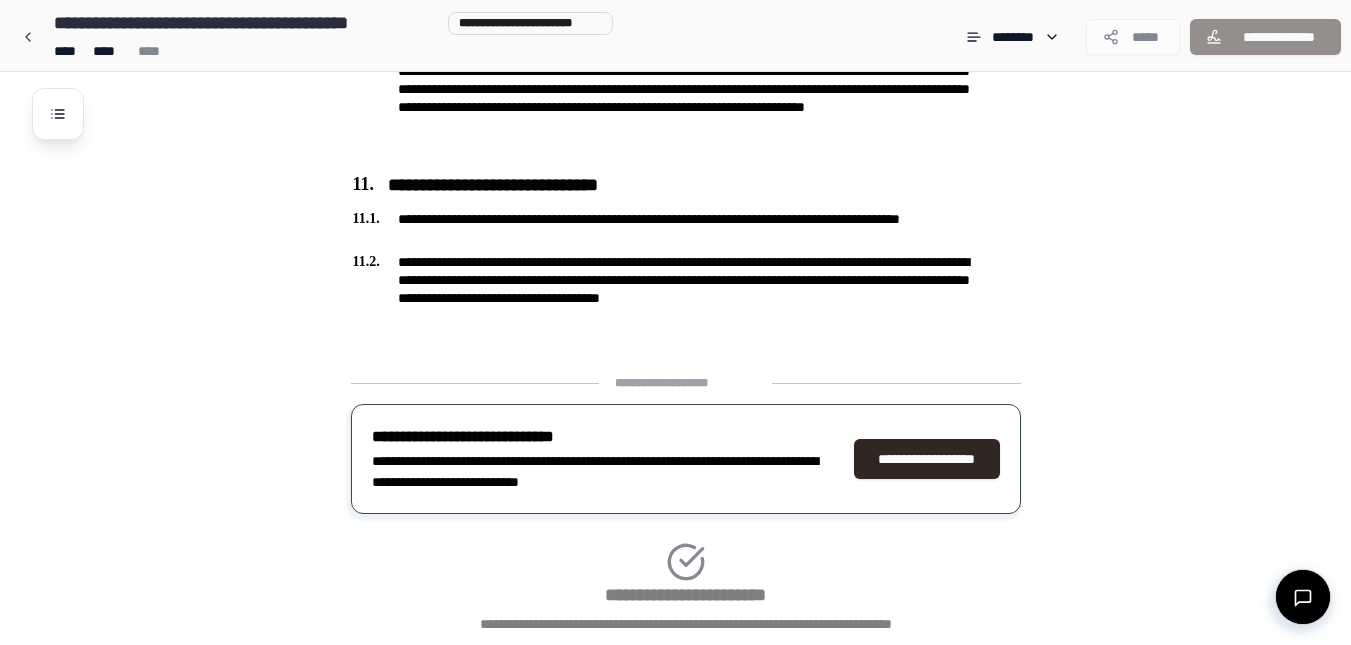 scroll, scrollTop: 3494, scrollLeft: 0, axis: vertical 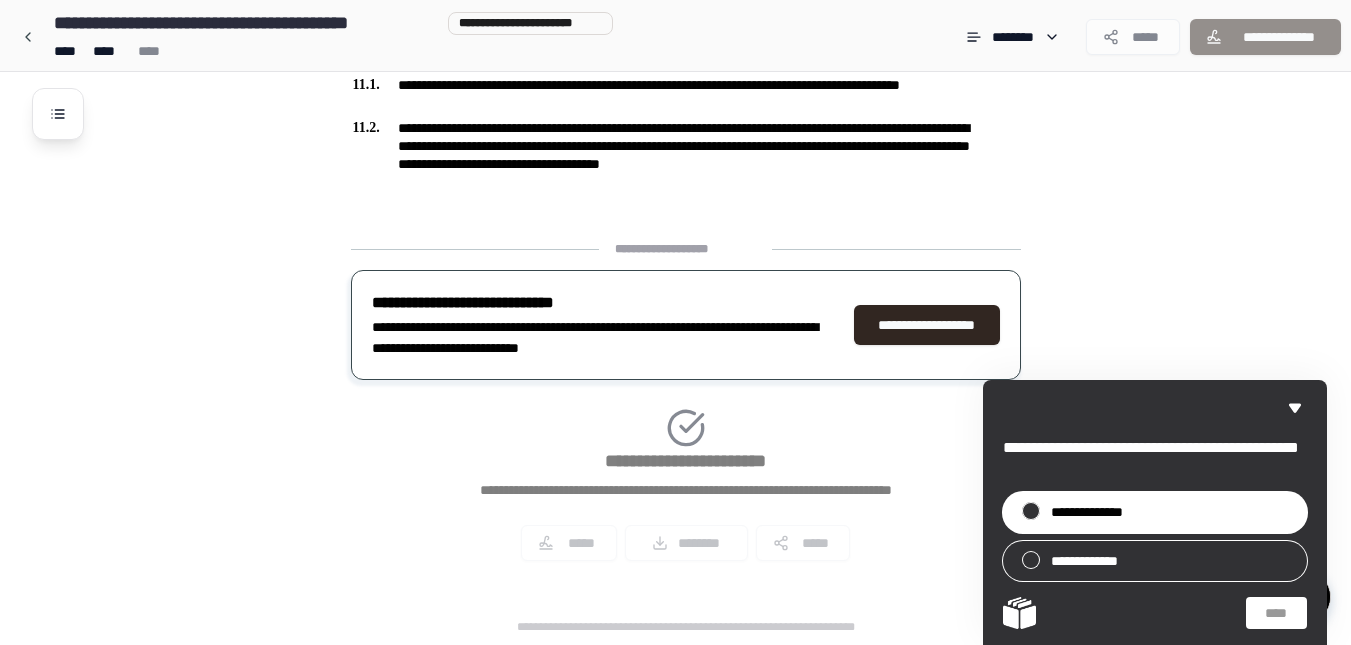 click on "**********" at bounding box center (1155, 512) 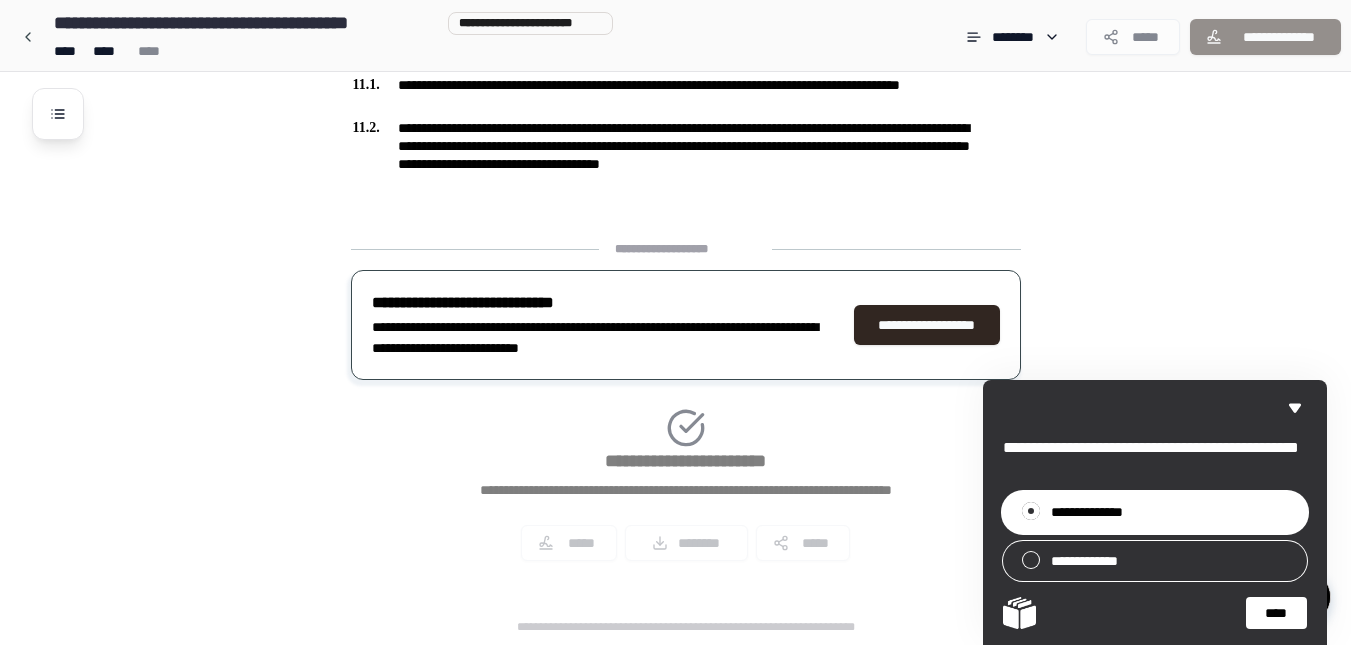 click on "****" at bounding box center (1276, 613) 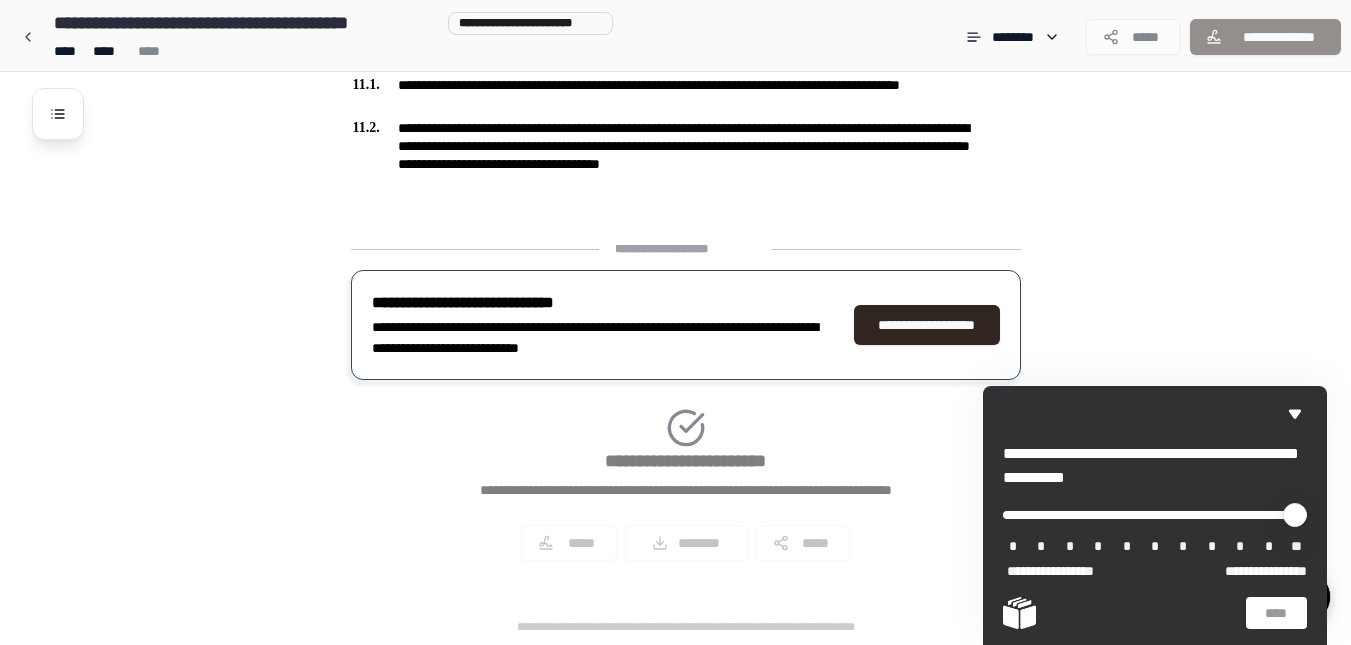 click on "**" at bounding box center [1297, 547] 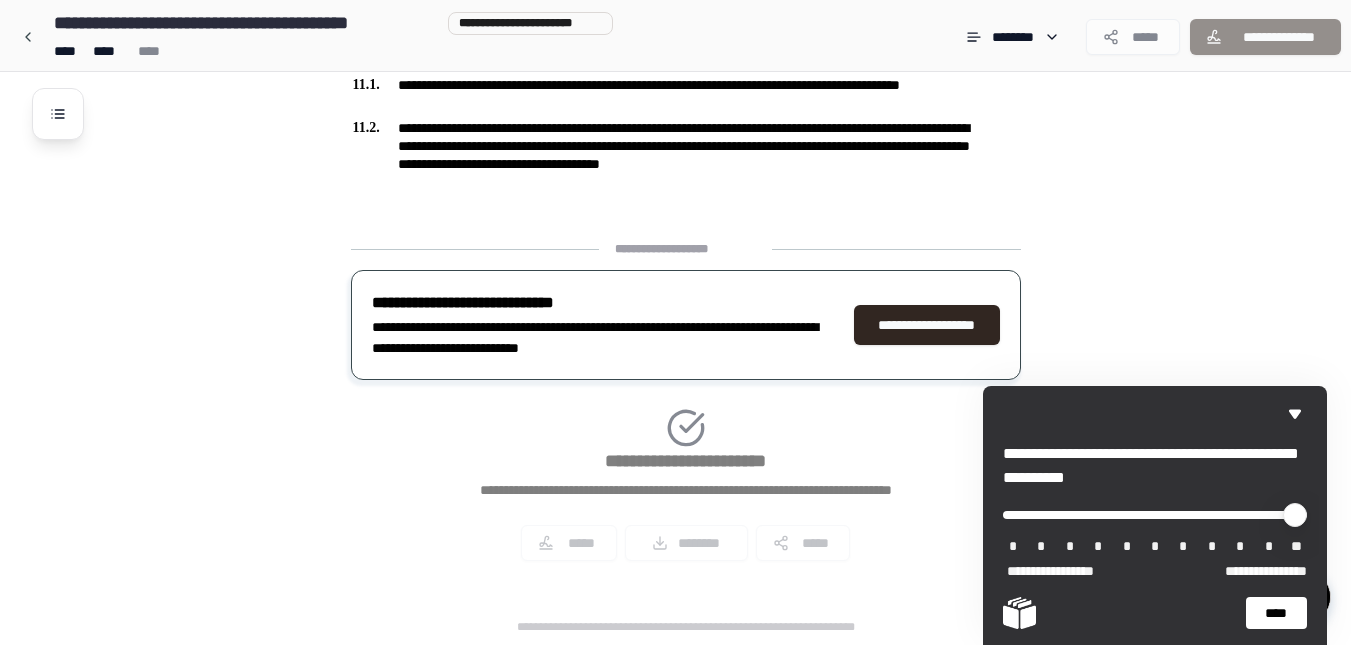drag, startPoint x: 1019, startPoint y: 517, endPoint x: 1331, endPoint y: 515, distance: 312.0064 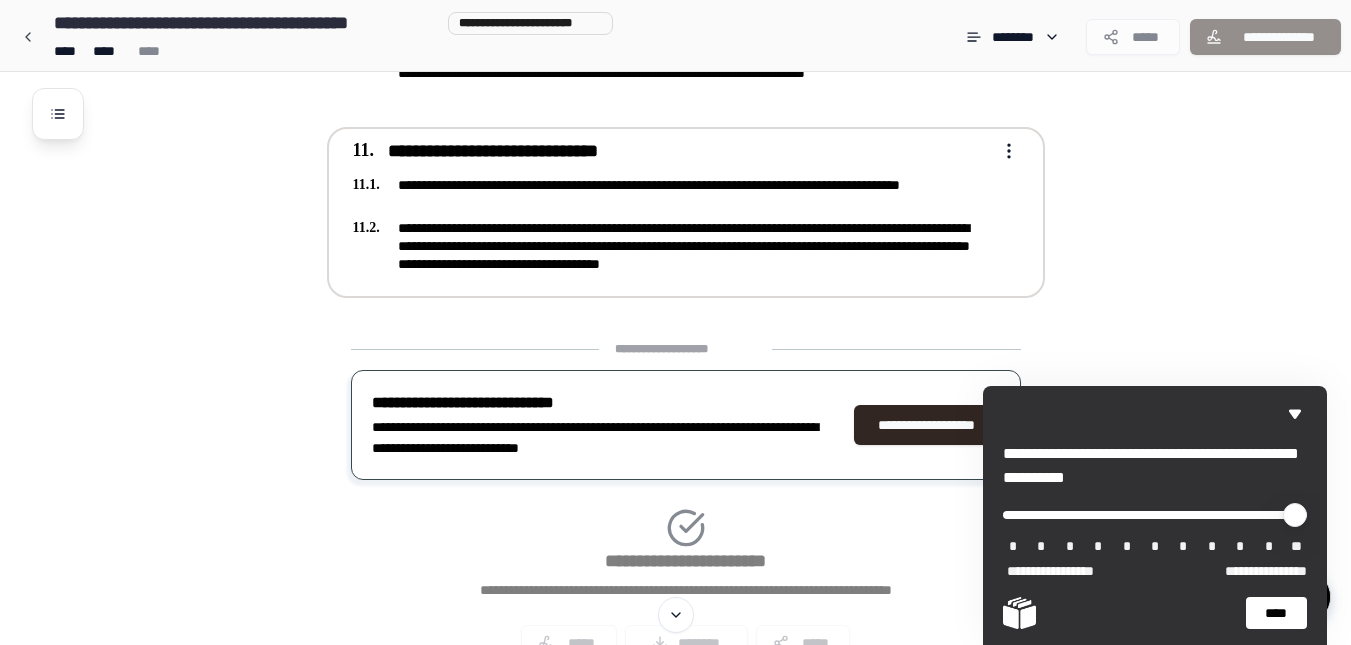 scroll, scrollTop: 3294, scrollLeft: 0, axis: vertical 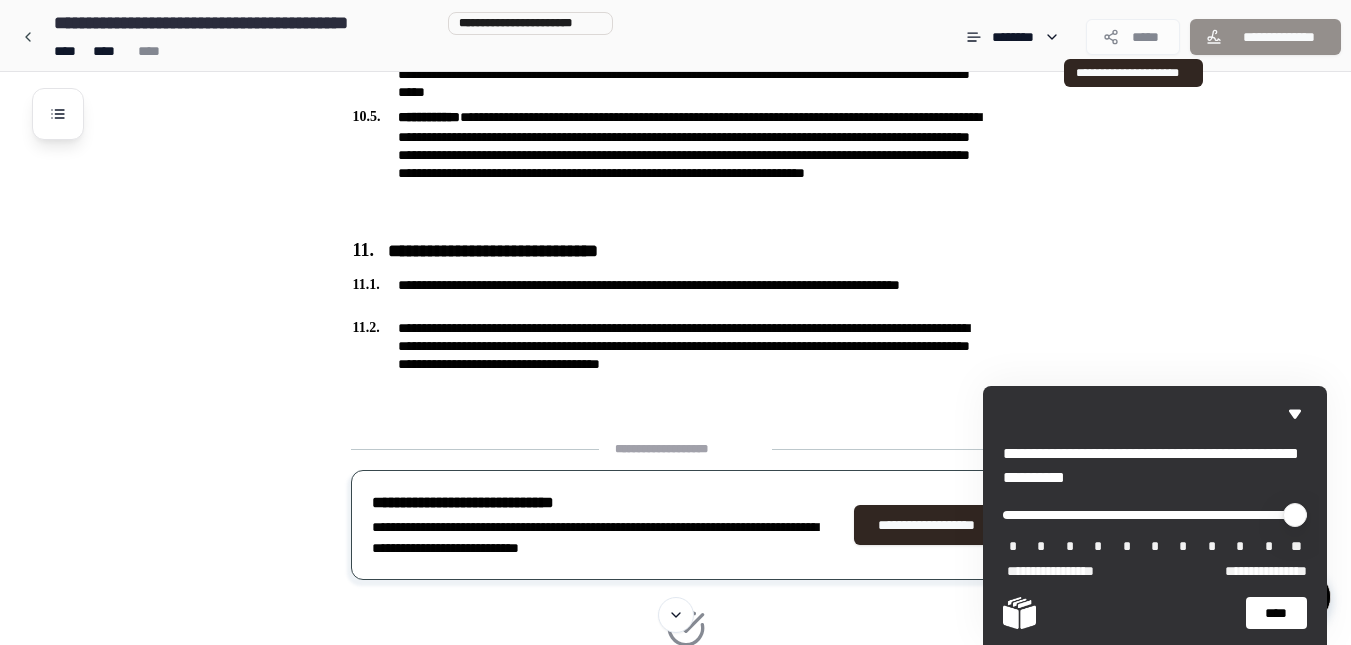 click on "*****" at bounding box center (1133, 37) 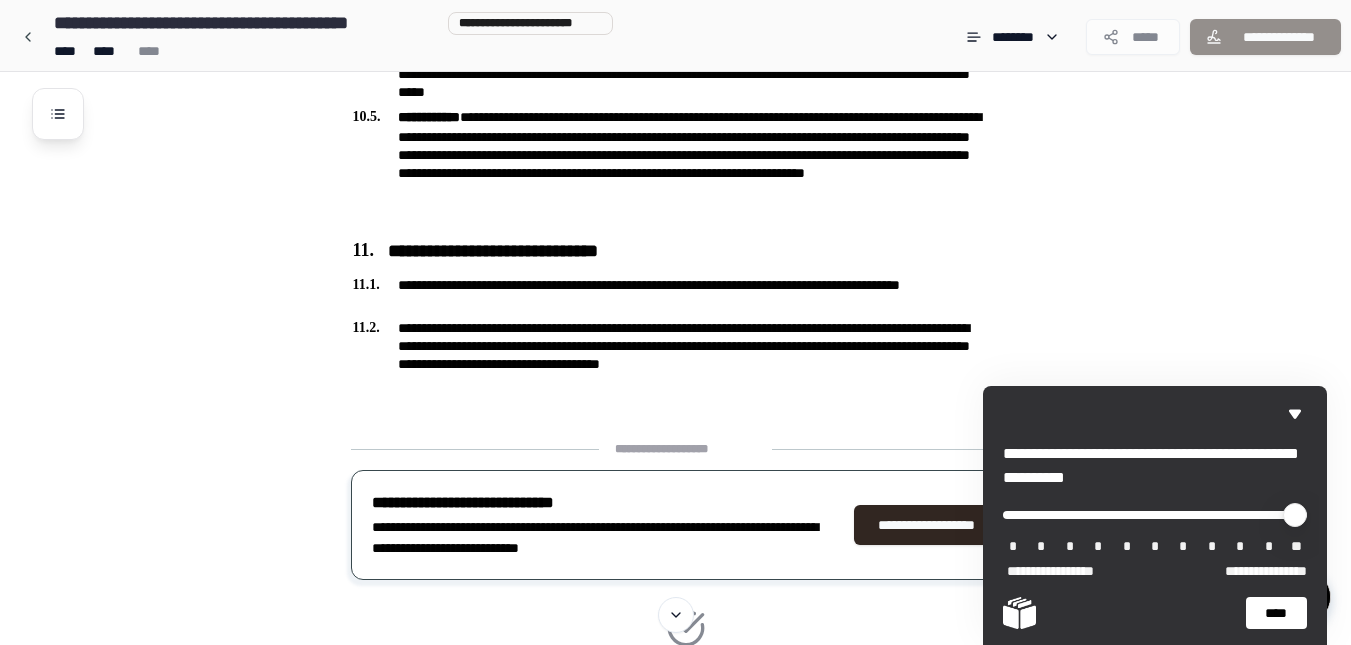 click on "*****" at bounding box center (1133, 37) 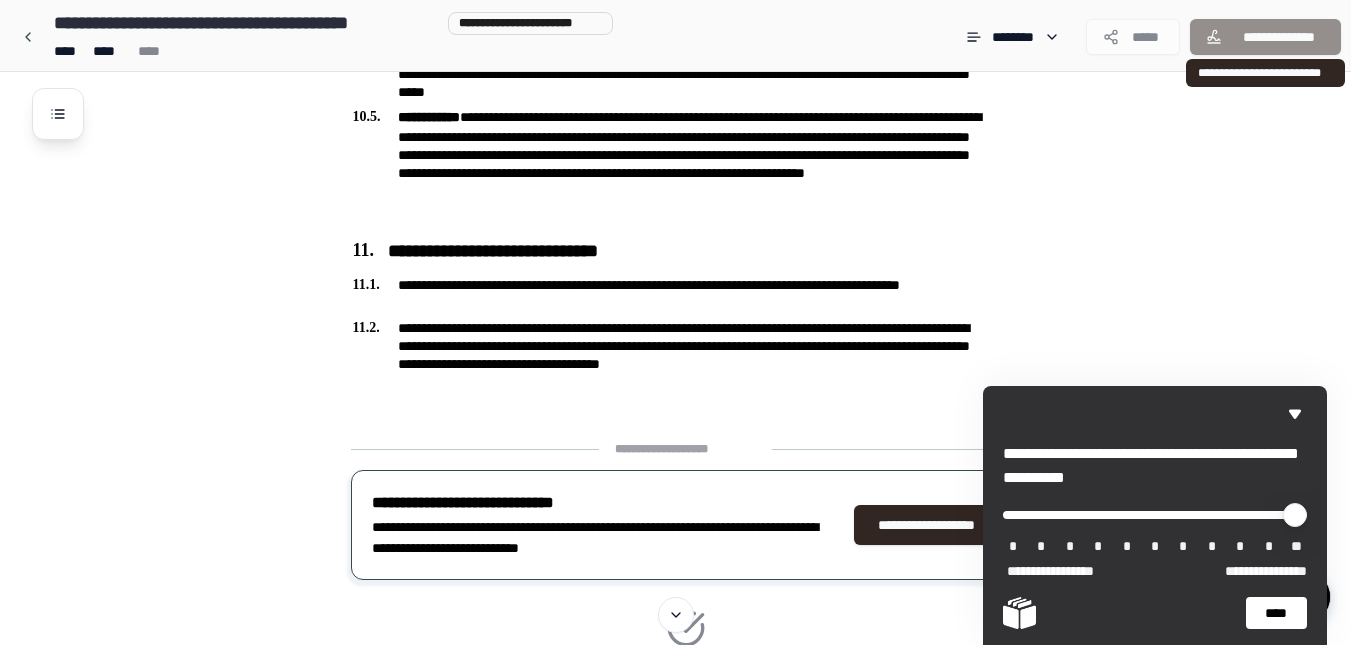 click on "**********" at bounding box center (1265, 37) 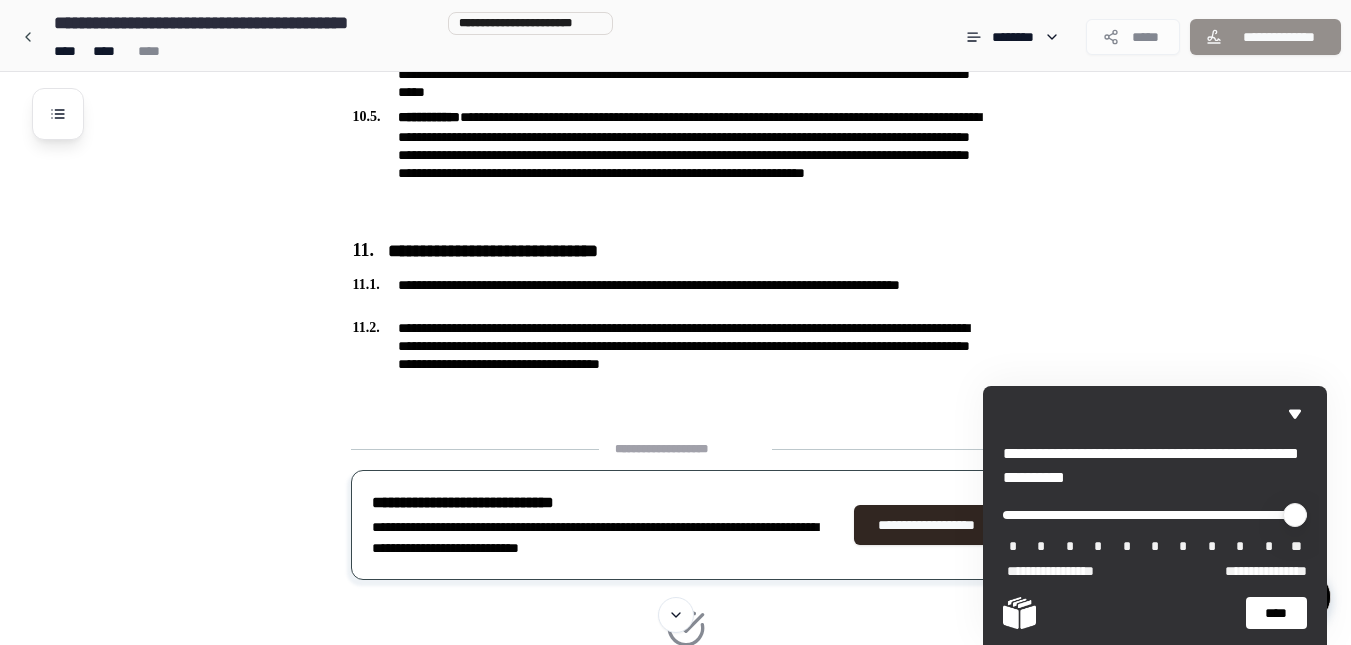 click on "****" at bounding box center [1276, 613] 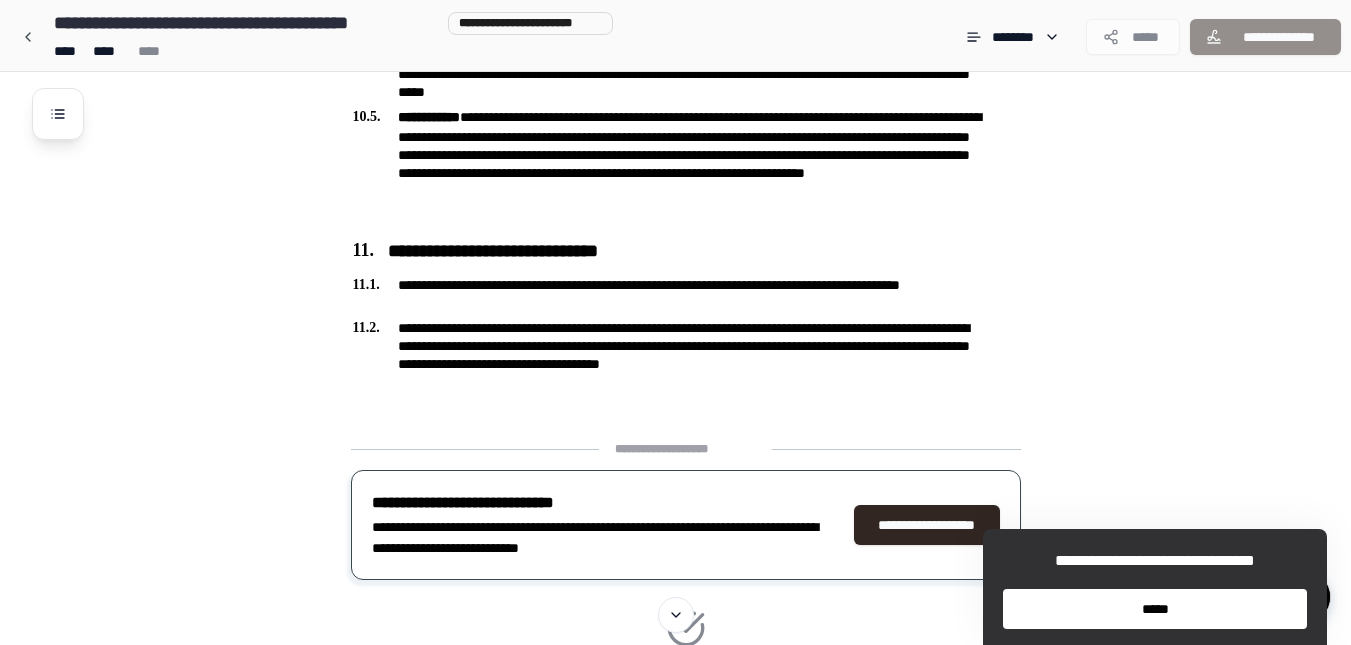 drag, startPoint x: 1186, startPoint y: 615, endPoint x: 1186, endPoint y: 588, distance: 27 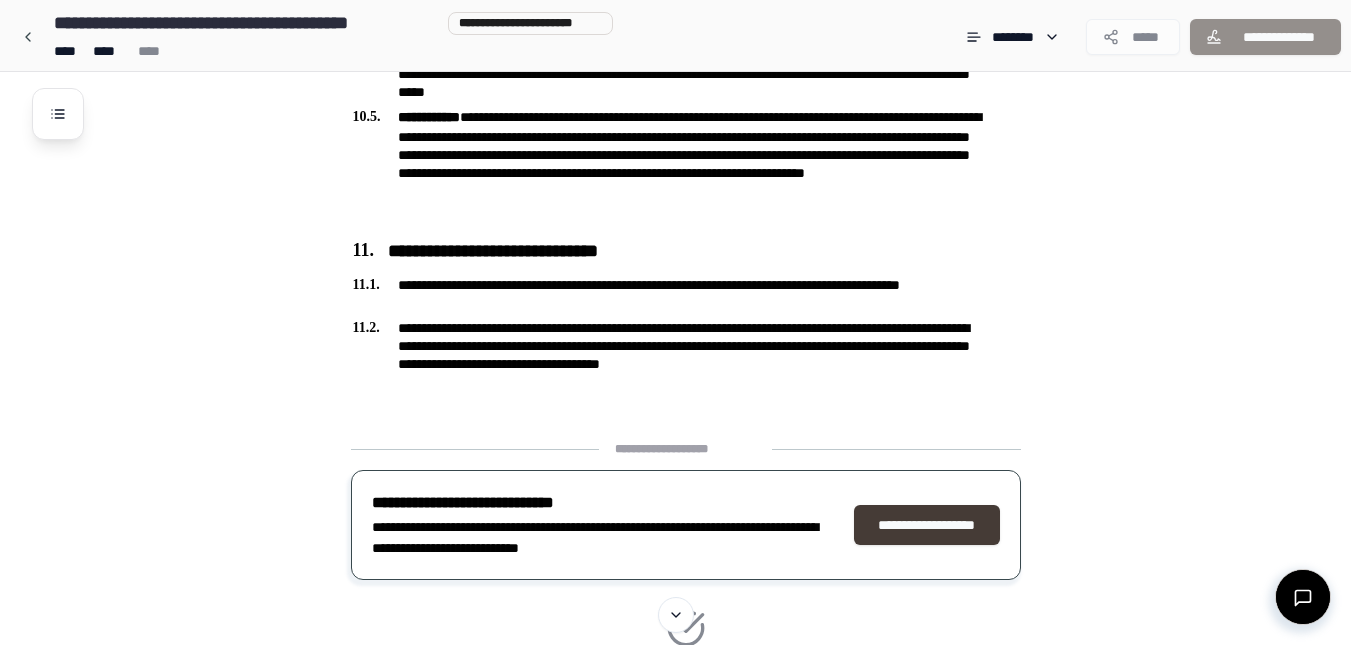 click on "**********" at bounding box center (927, 525) 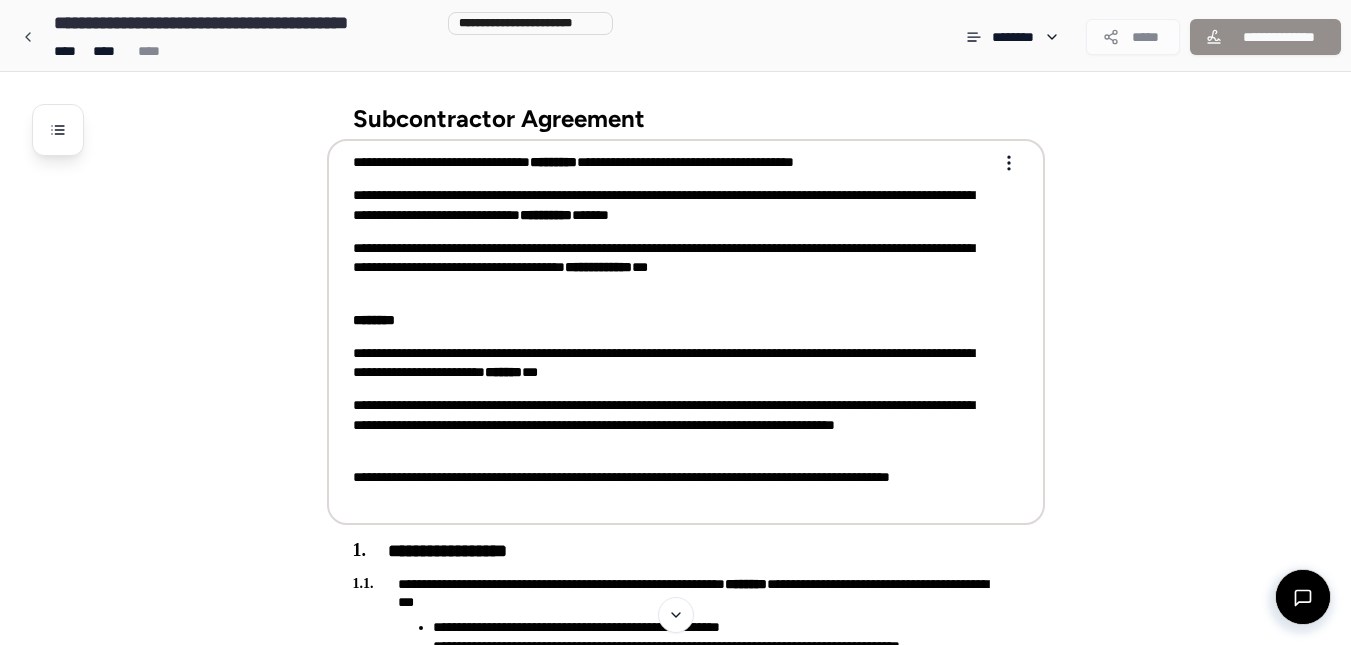 scroll, scrollTop: 300, scrollLeft: 0, axis: vertical 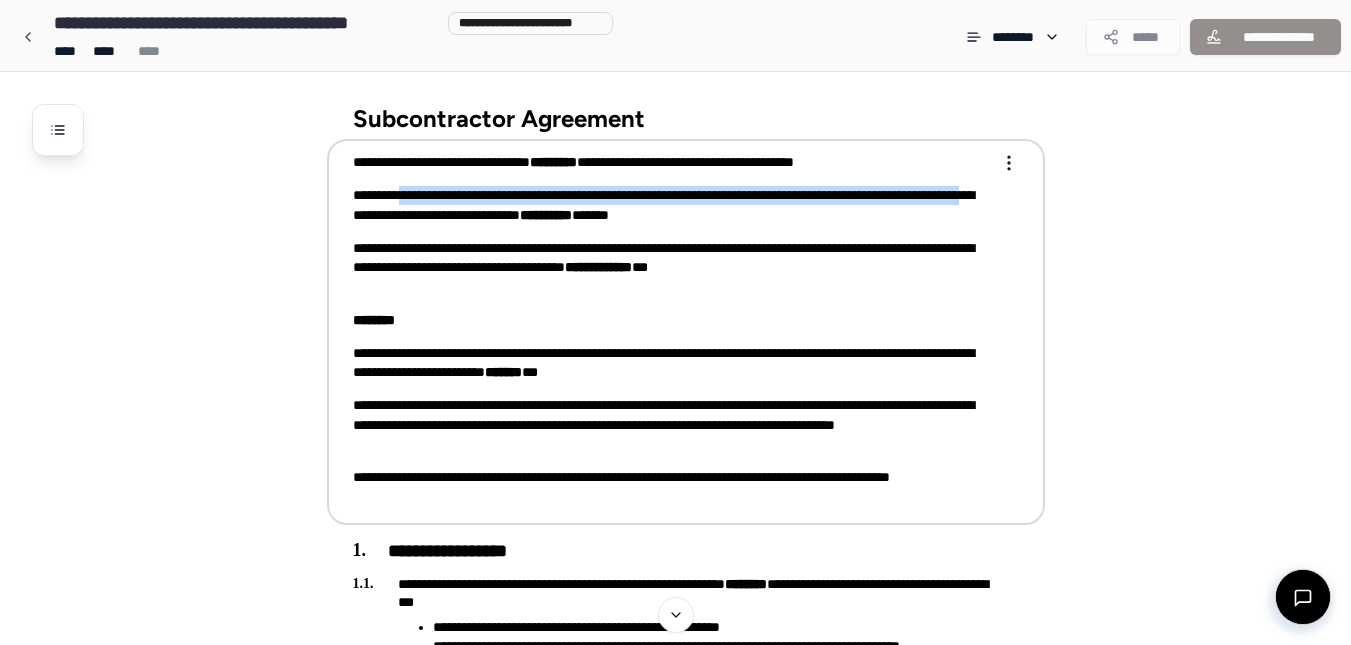 drag, startPoint x: 581, startPoint y: 228, endPoint x: 411, endPoint y: 198, distance: 172.62677 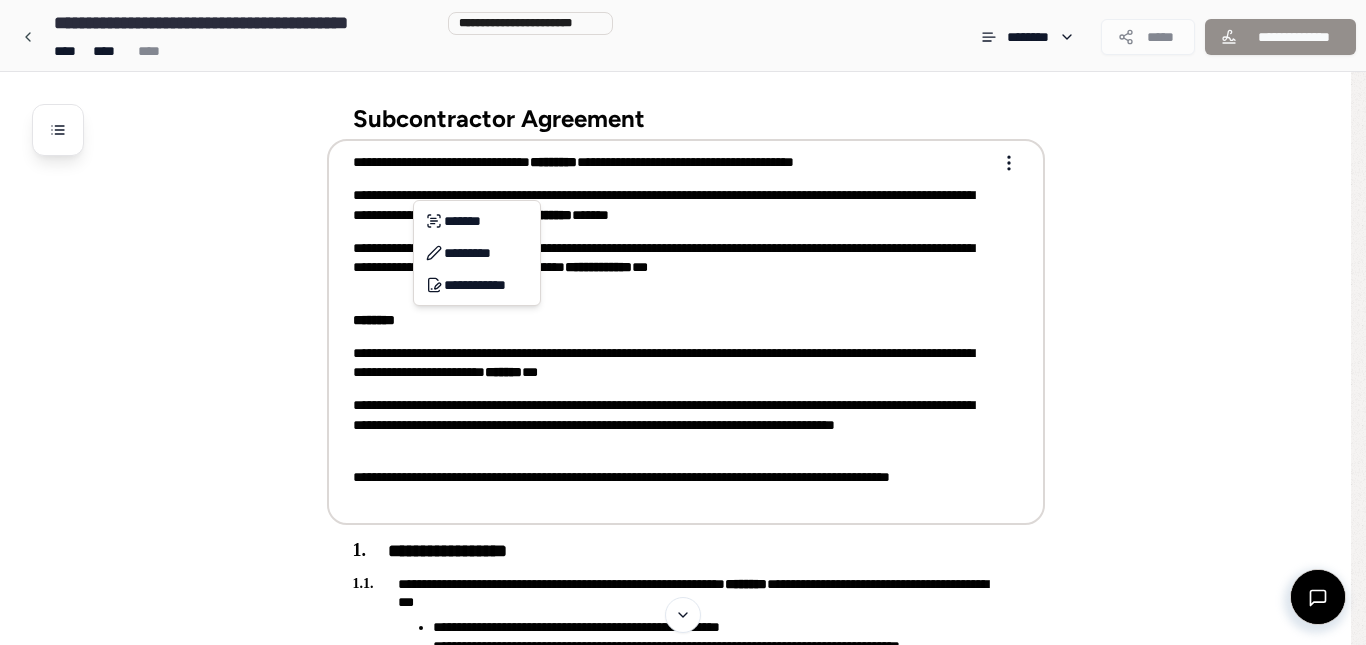 click on "**********" at bounding box center (672, 330) 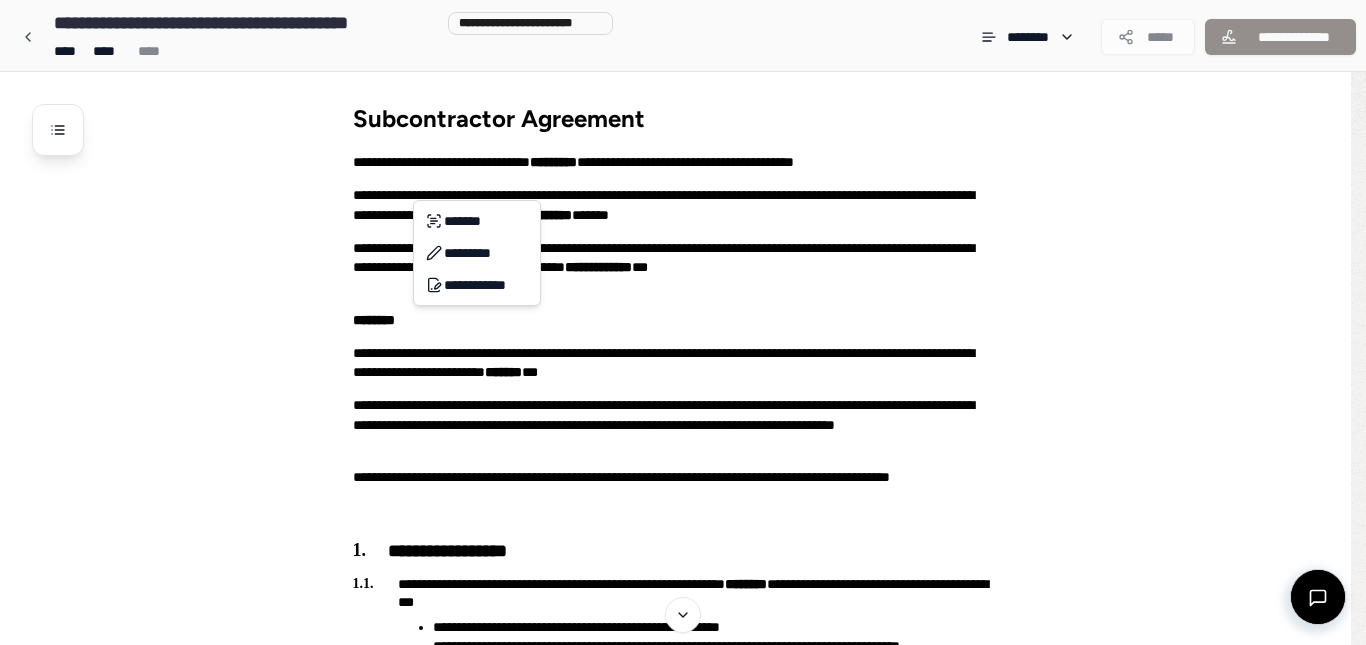 click on "**********" at bounding box center [701, 2105] 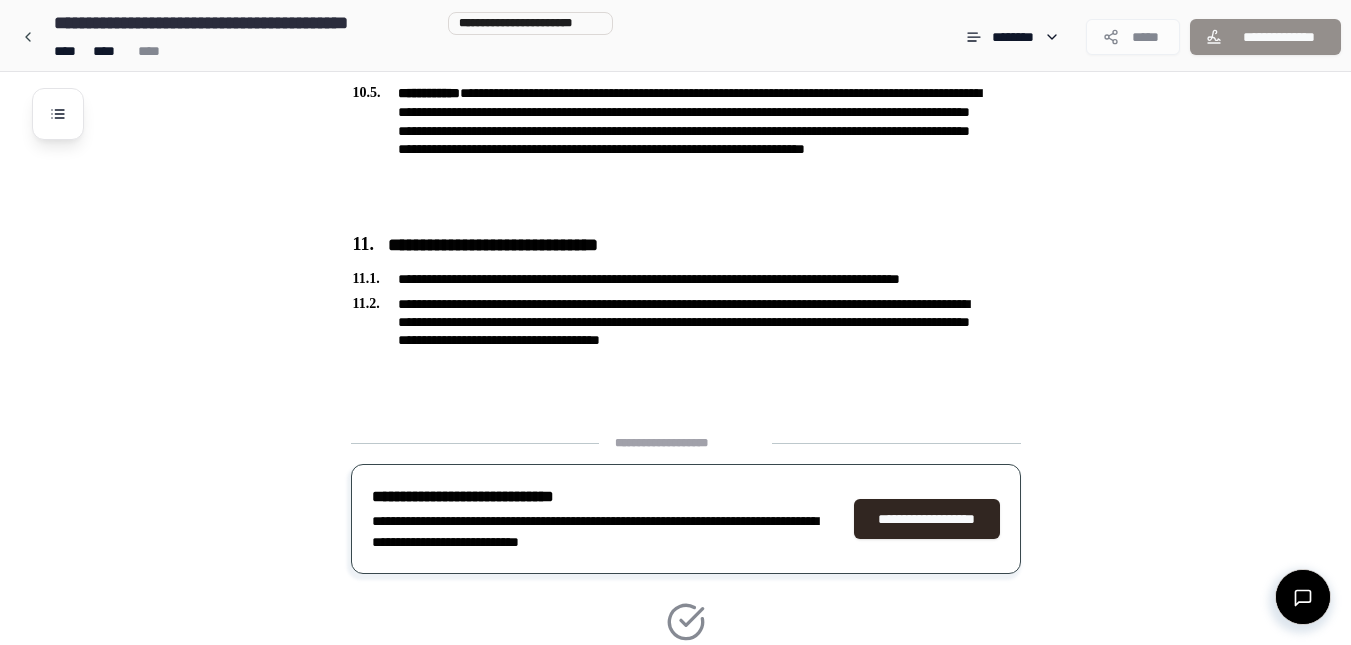scroll, scrollTop: 3494, scrollLeft: 0, axis: vertical 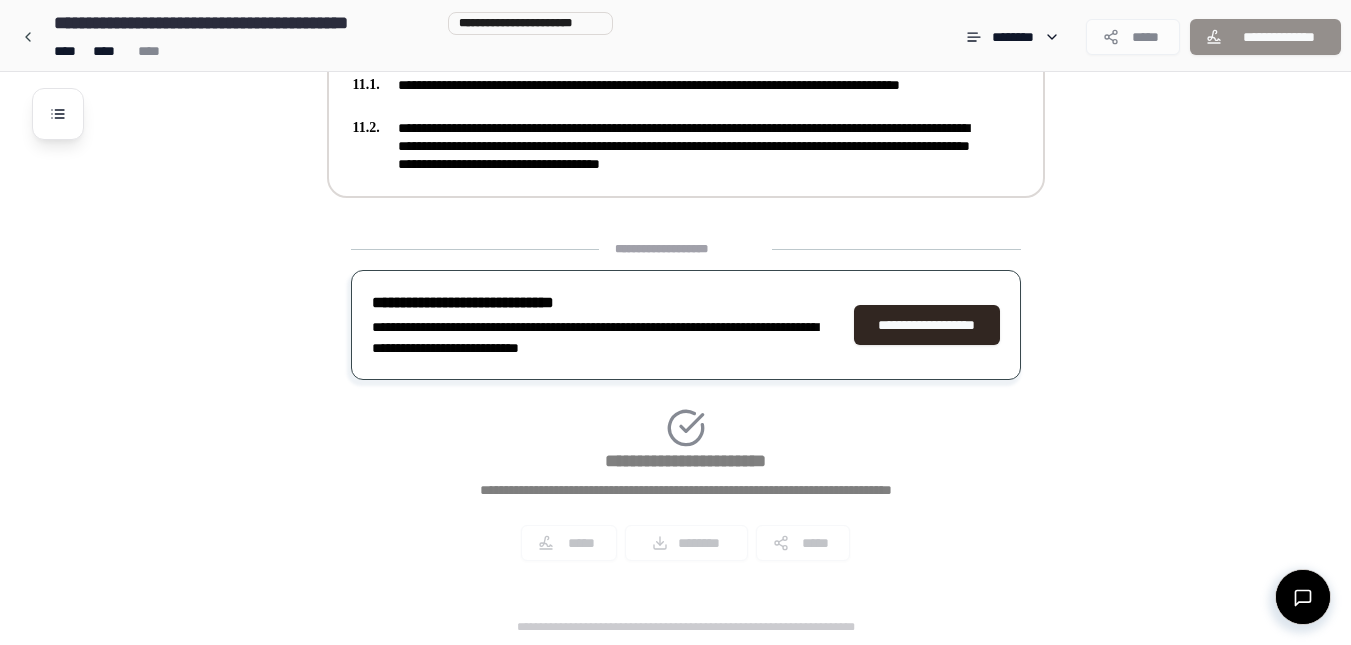 click on "**********" at bounding box center (672, 146) 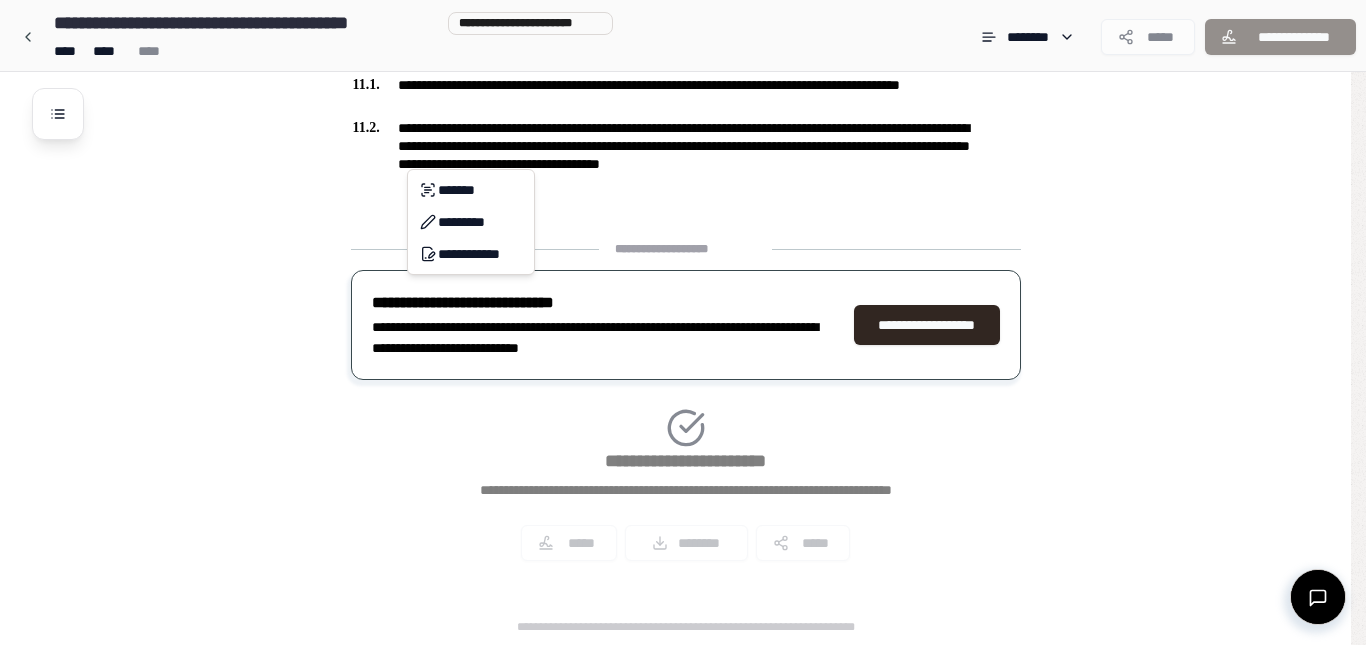 click on "**********" at bounding box center (683, -1425) 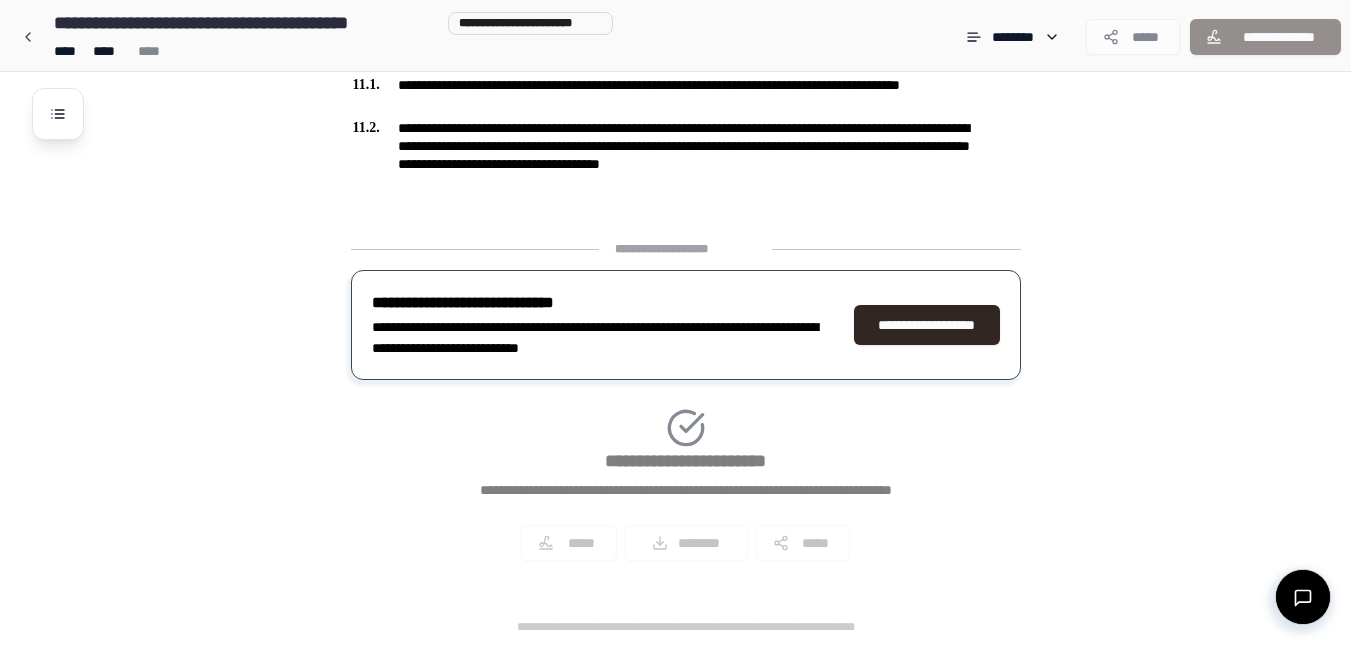 click on "**********" at bounding box center (686, 249) 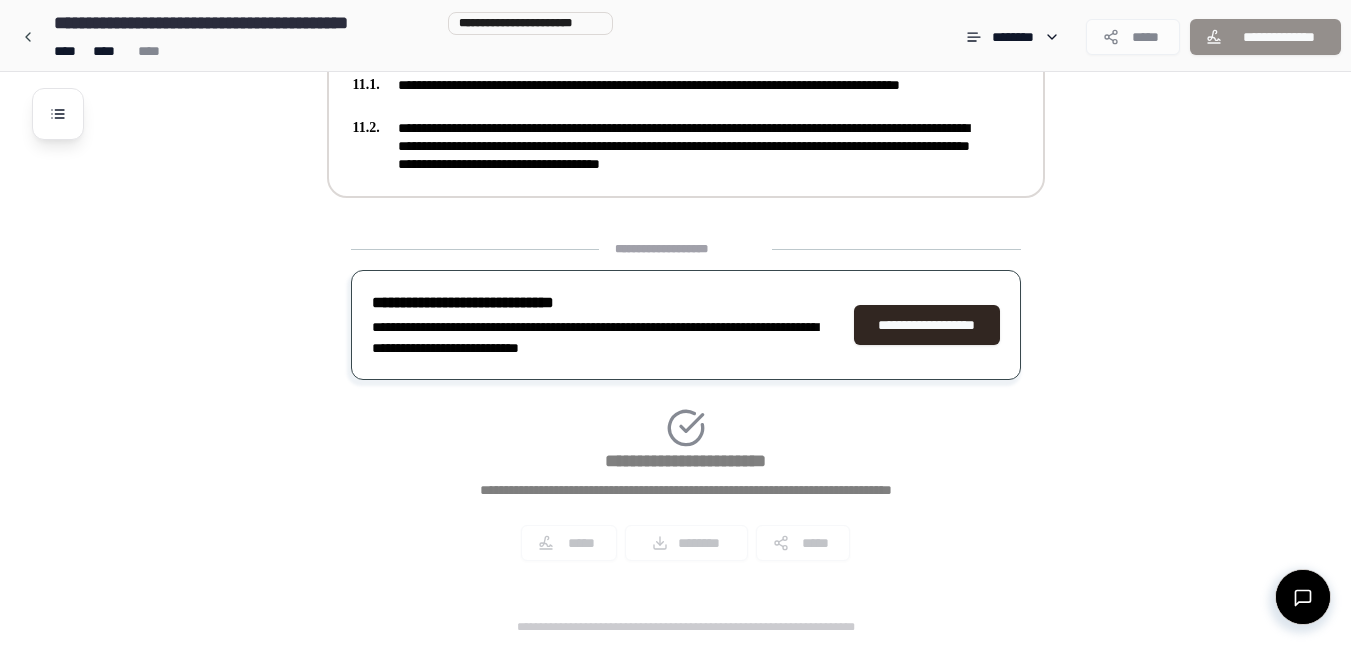click on "**********" at bounding box center [672, 146] 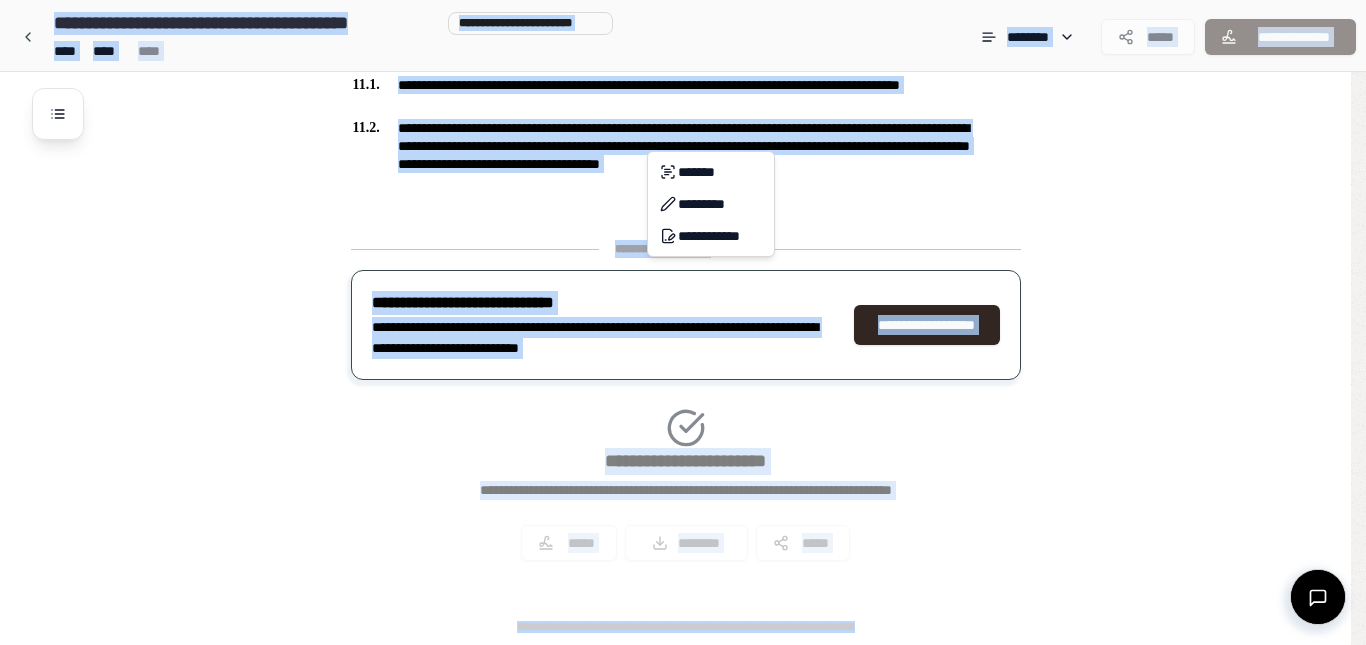 click on "**********" at bounding box center [683, -1425] 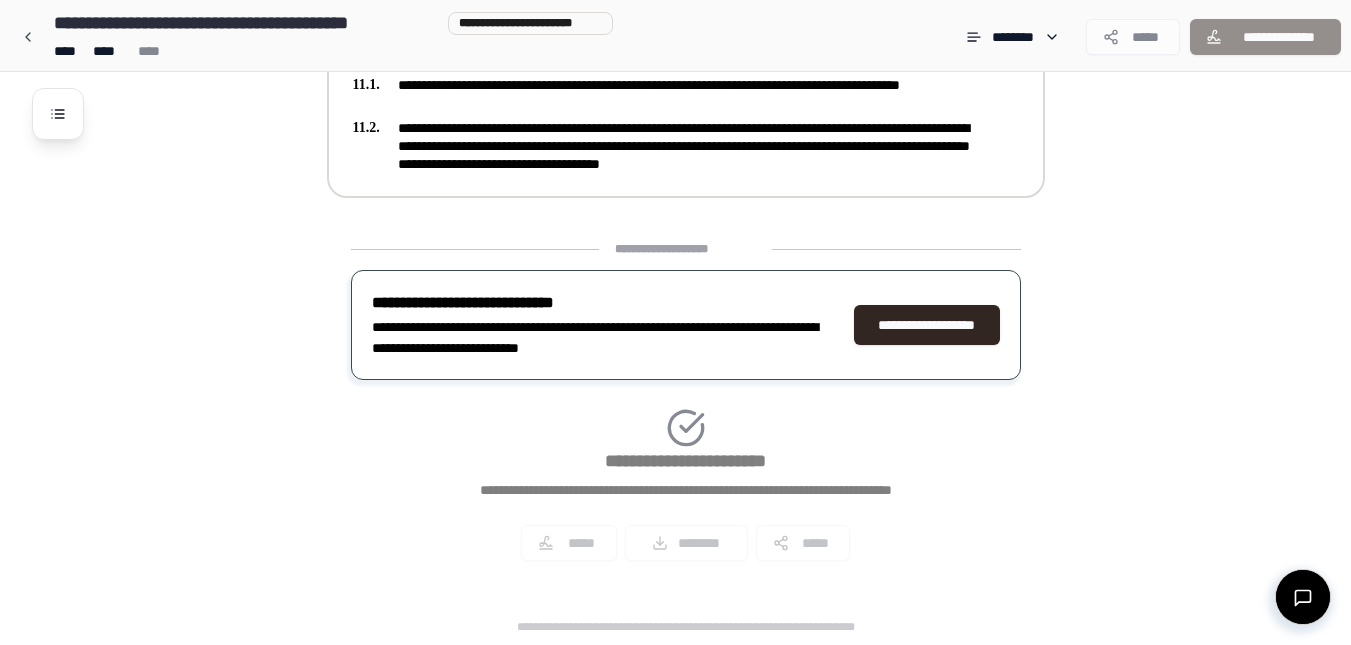 click on "**********" at bounding box center (672, 146) 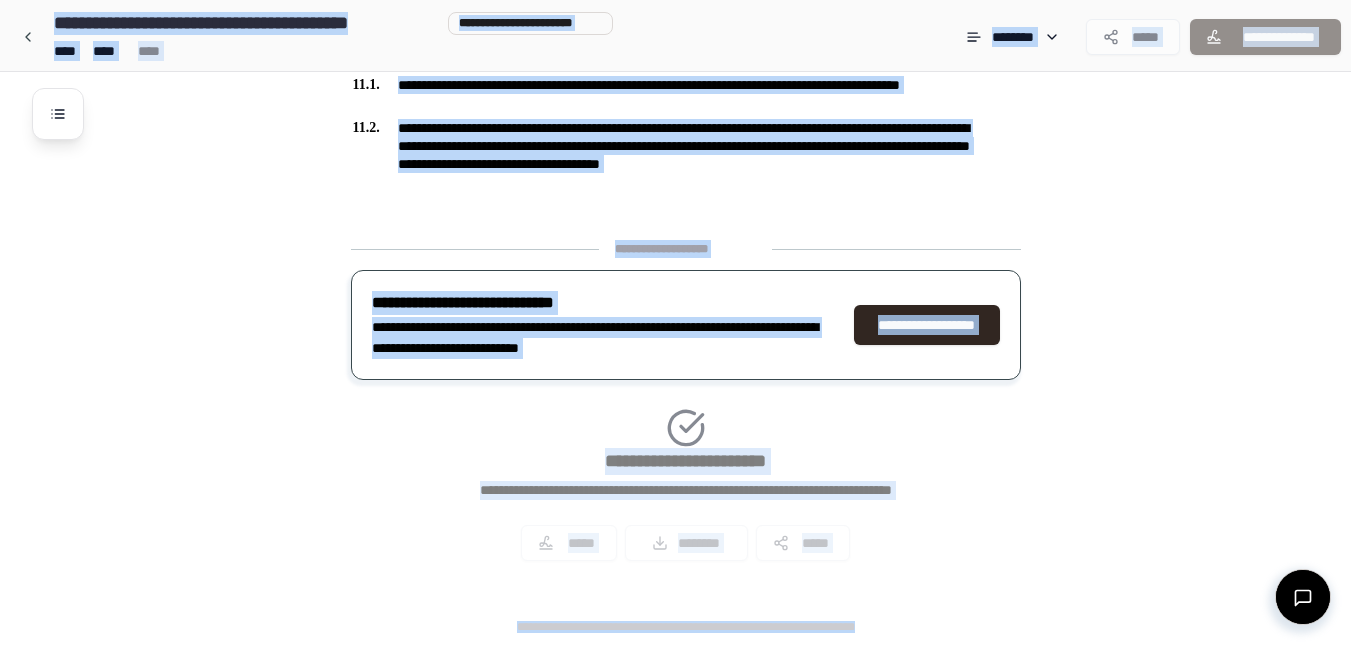 copy on "**********" 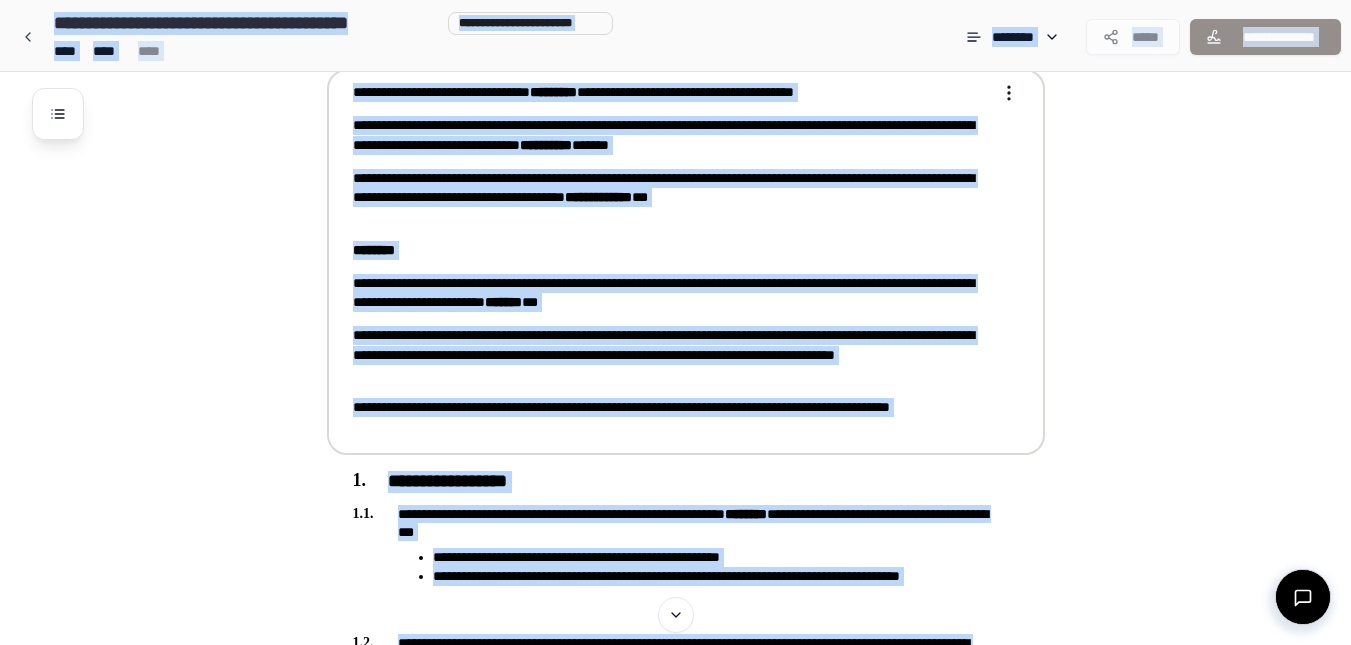 scroll, scrollTop: 200, scrollLeft: 0, axis: vertical 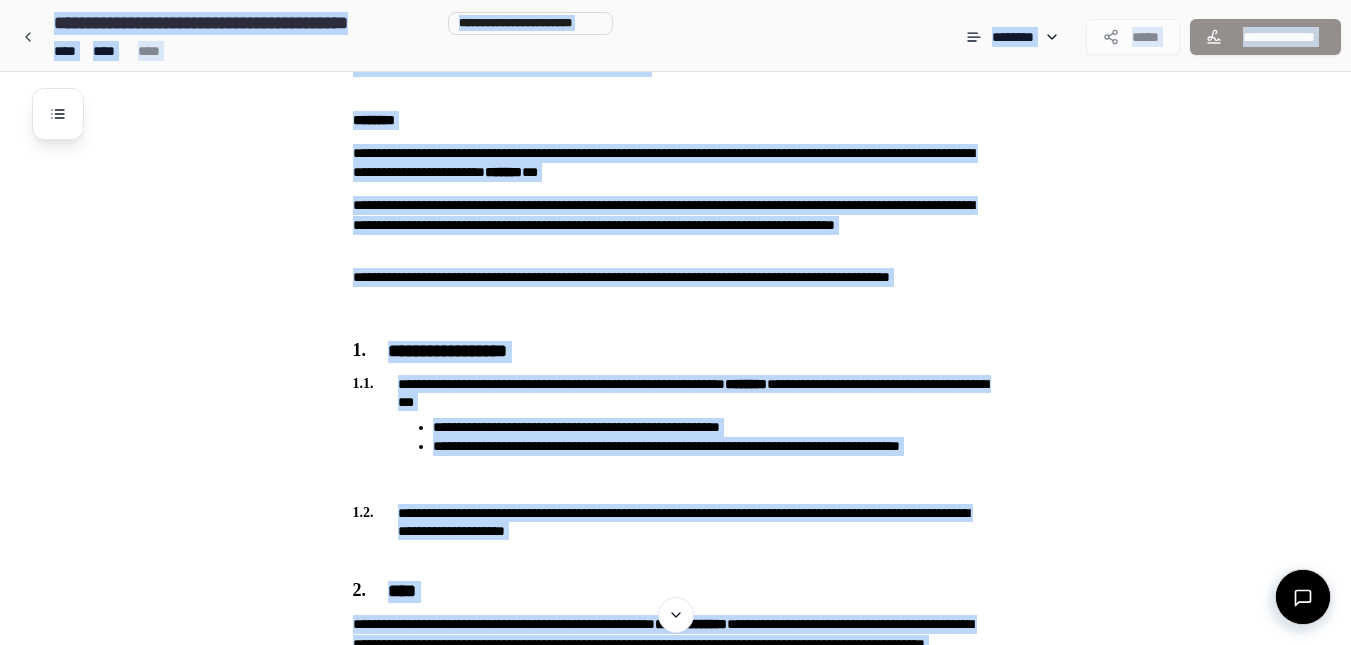 click on "**********" at bounding box center [701, 1905] 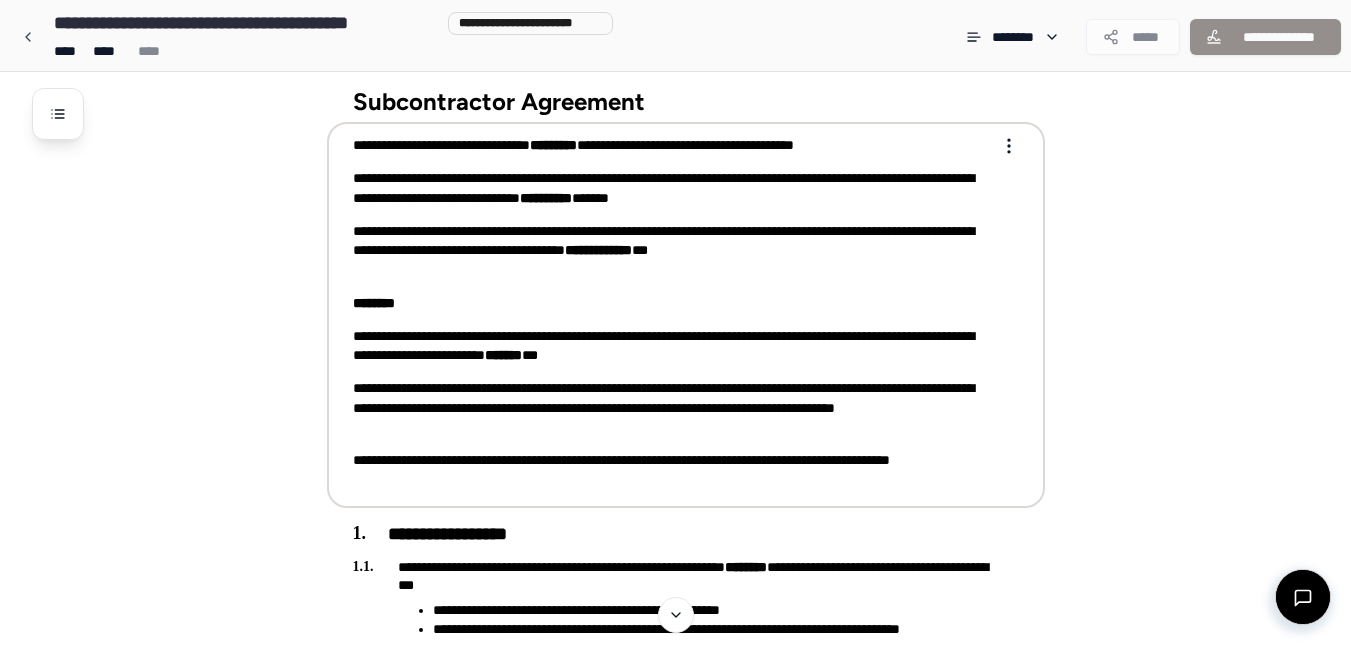 scroll, scrollTop: 0, scrollLeft: 0, axis: both 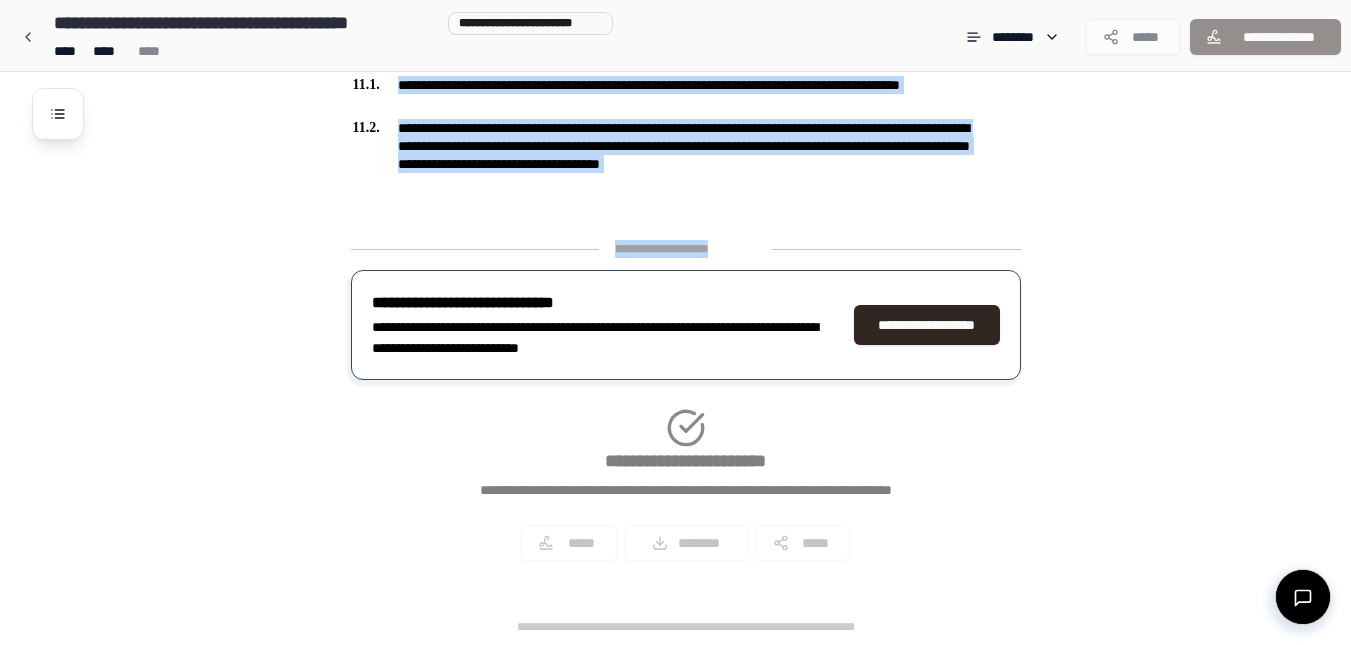 drag, startPoint x: 344, startPoint y: 114, endPoint x: 958, endPoint y: 237, distance: 626.19885 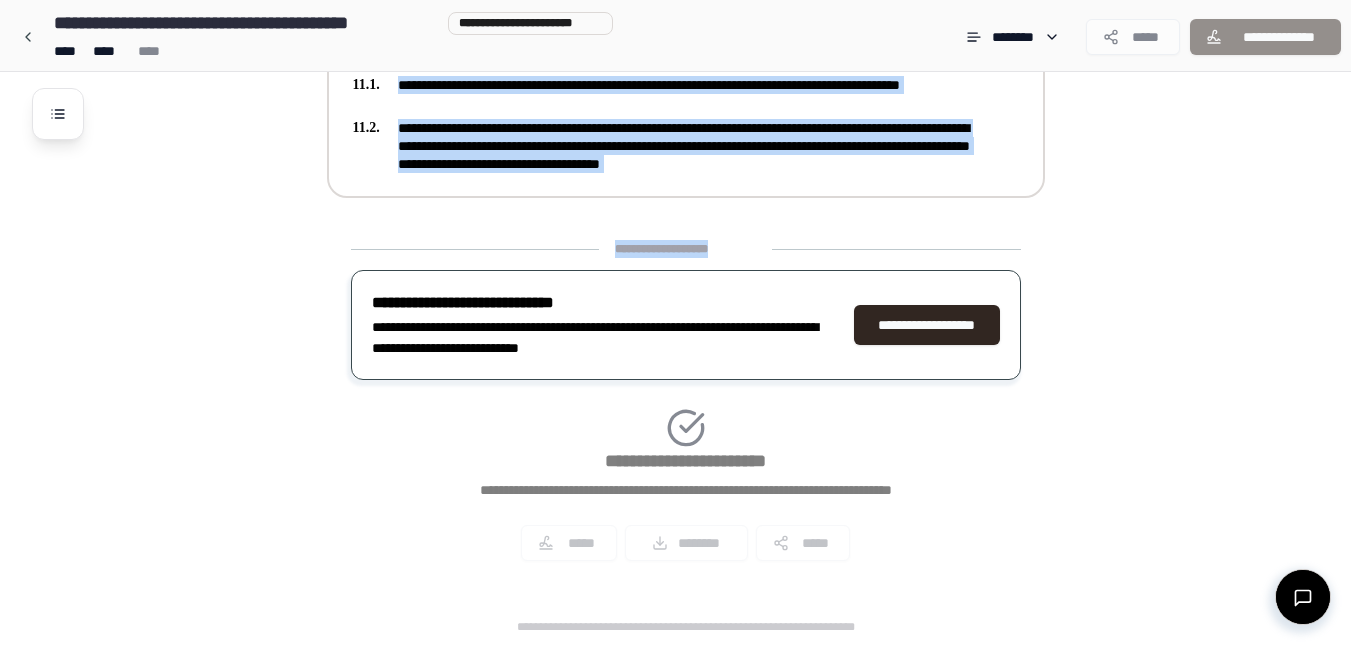 drag, startPoint x: 928, startPoint y: 195, endPoint x: 978, endPoint y: 215, distance: 53.851646 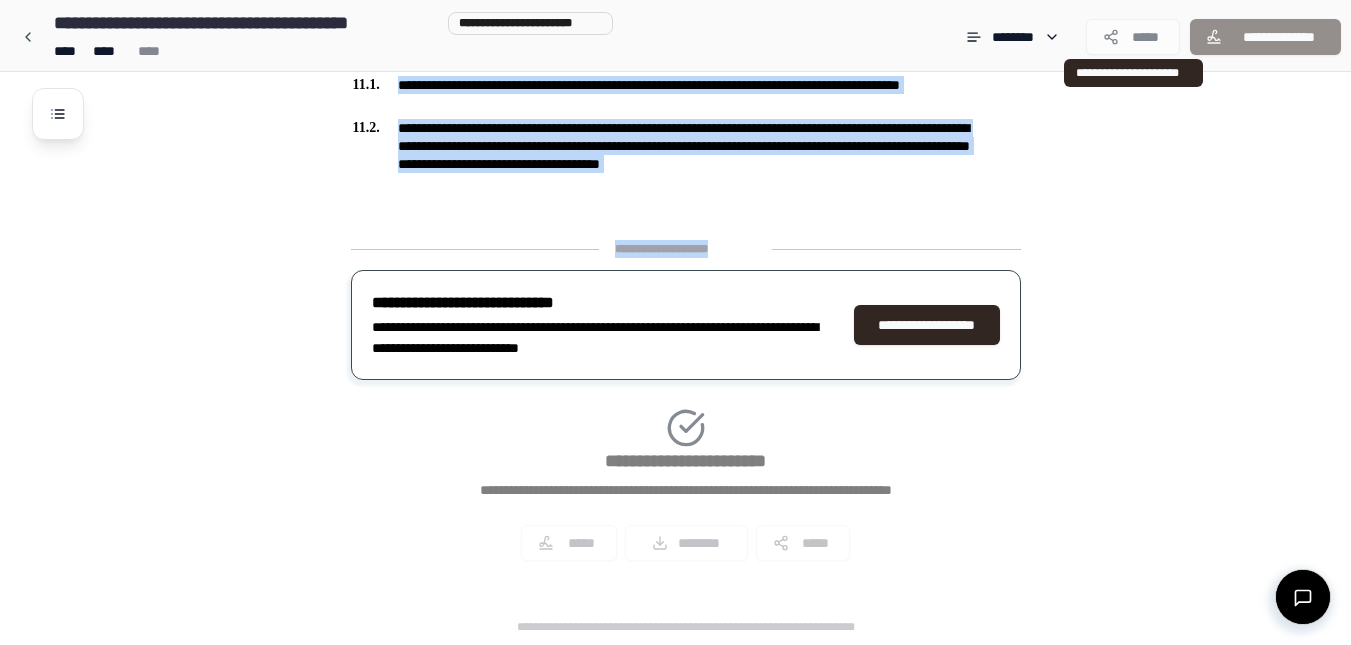 click on "*****" at bounding box center (1133, 37) 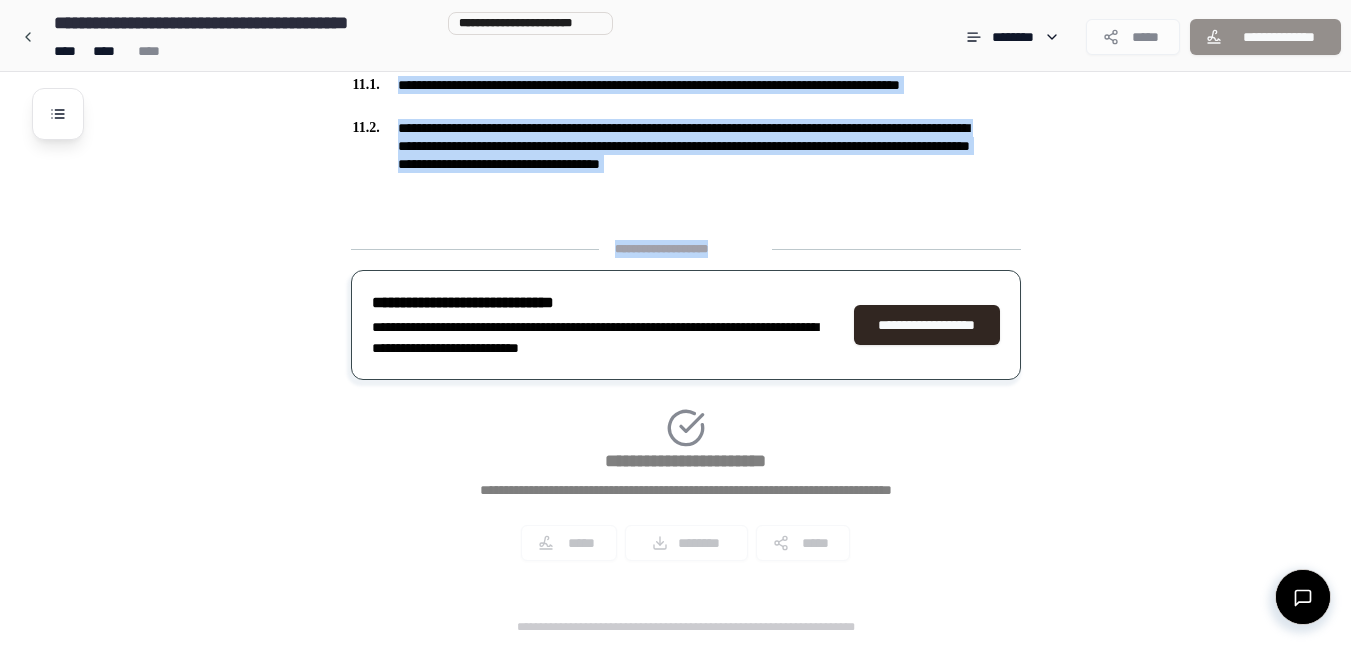 click on "**********" at bounding box center [1265, 37] 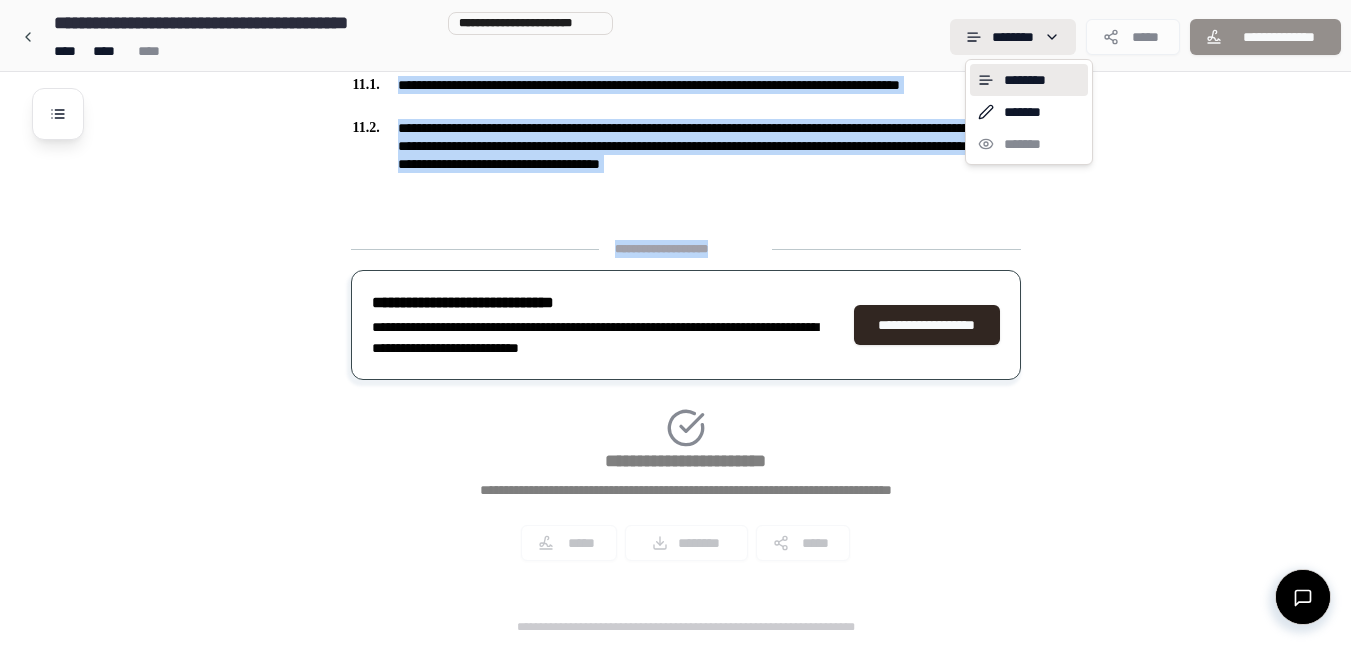click on "**********" at bounding box center [683, -1425] 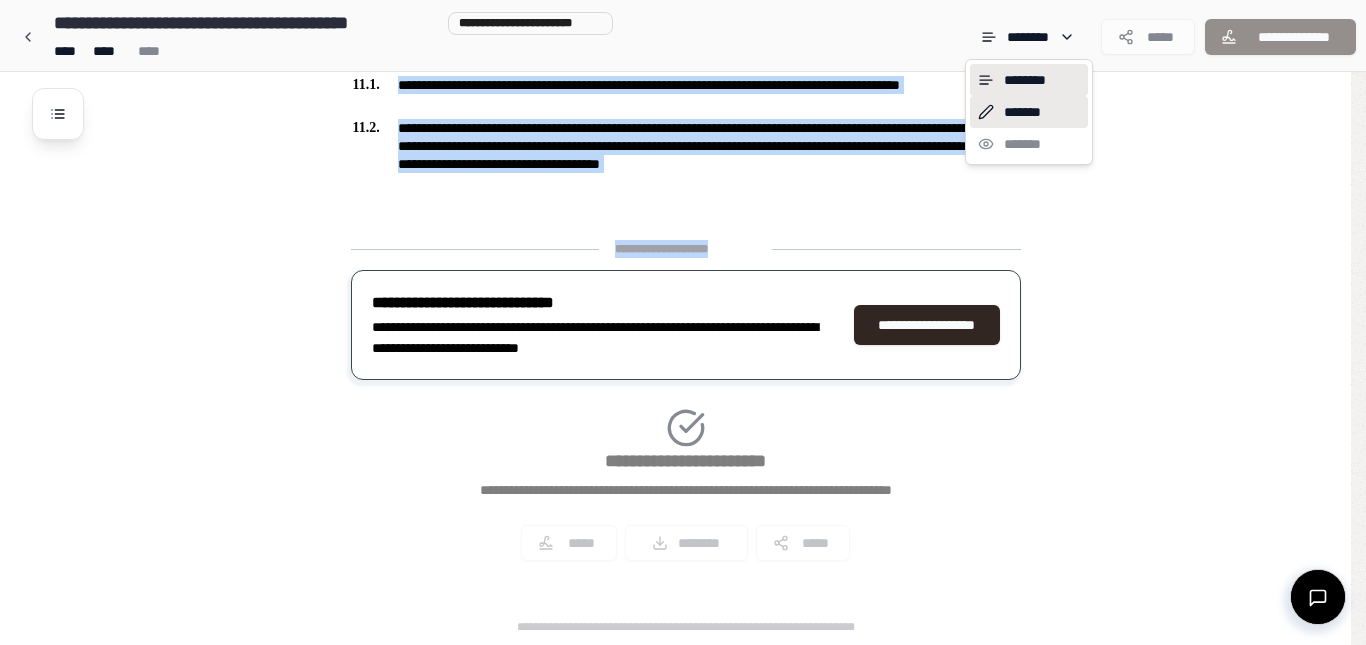 click on "*******" at bounding box center [1029, 112] 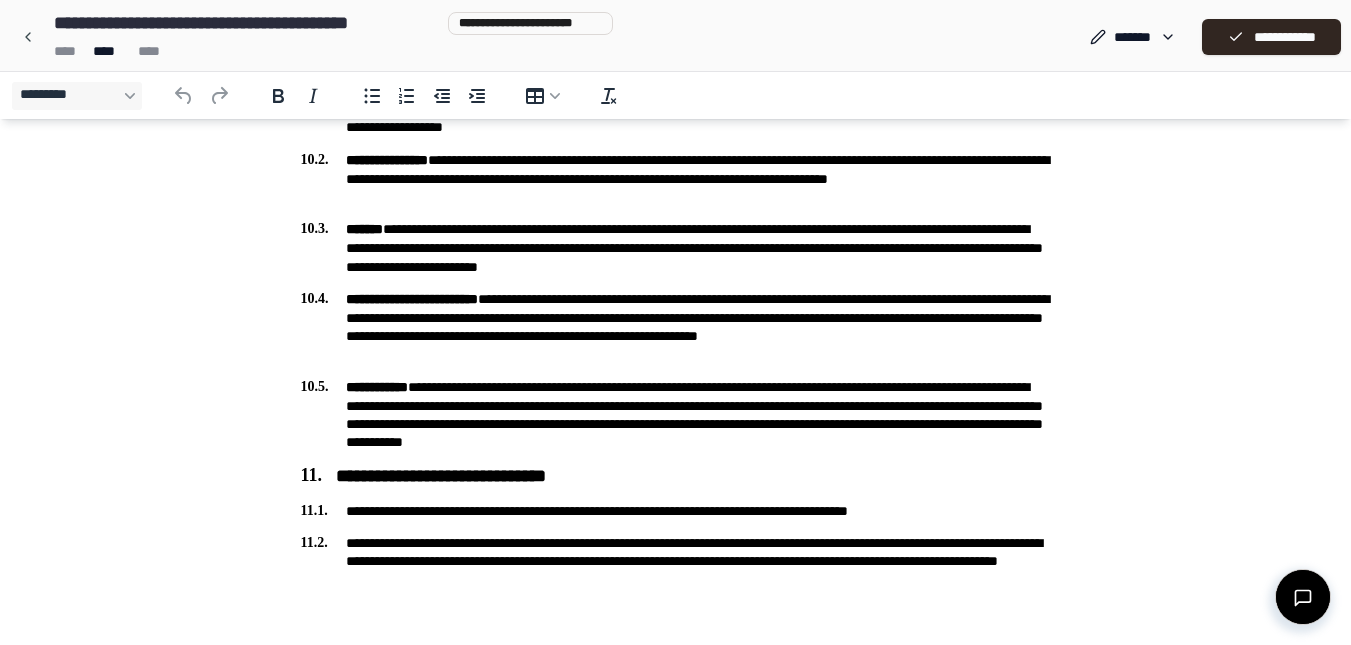 scroll, scrollTop: 2692, scrollLeft: 0, axis: vertical 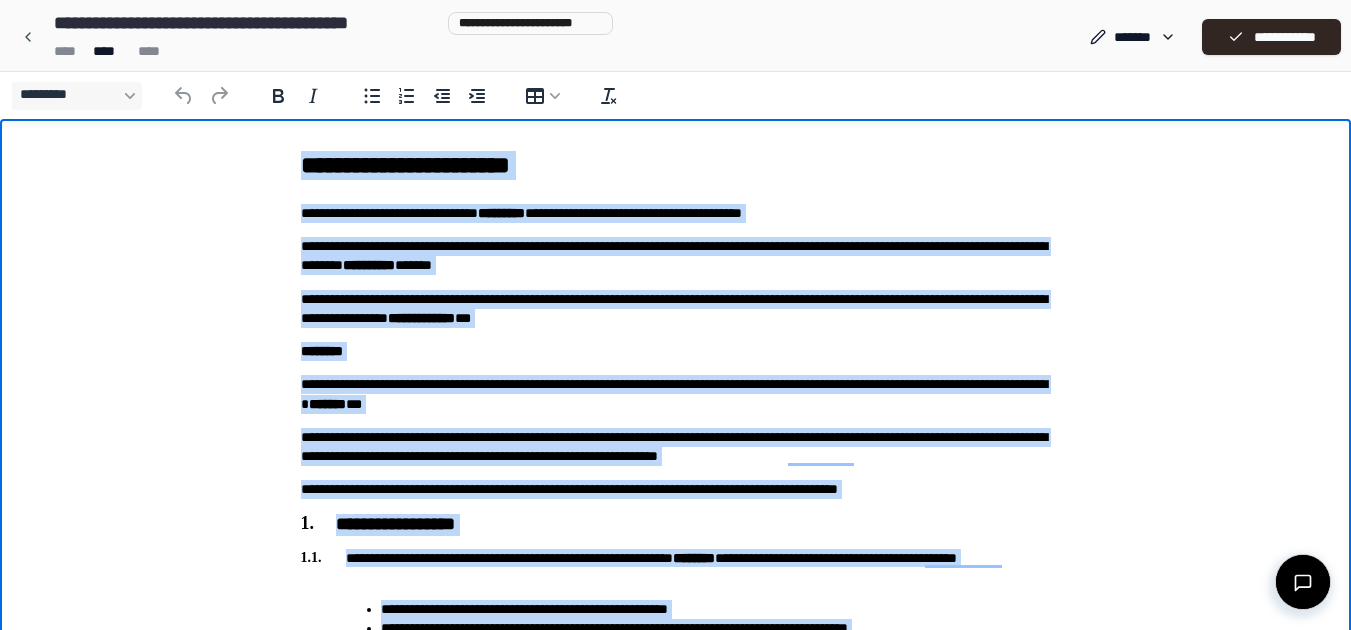 drag, startPoint x: 649, startPoint y: 3259, endPoint x: 304, endPoint y: 164, distance: 3114.1692 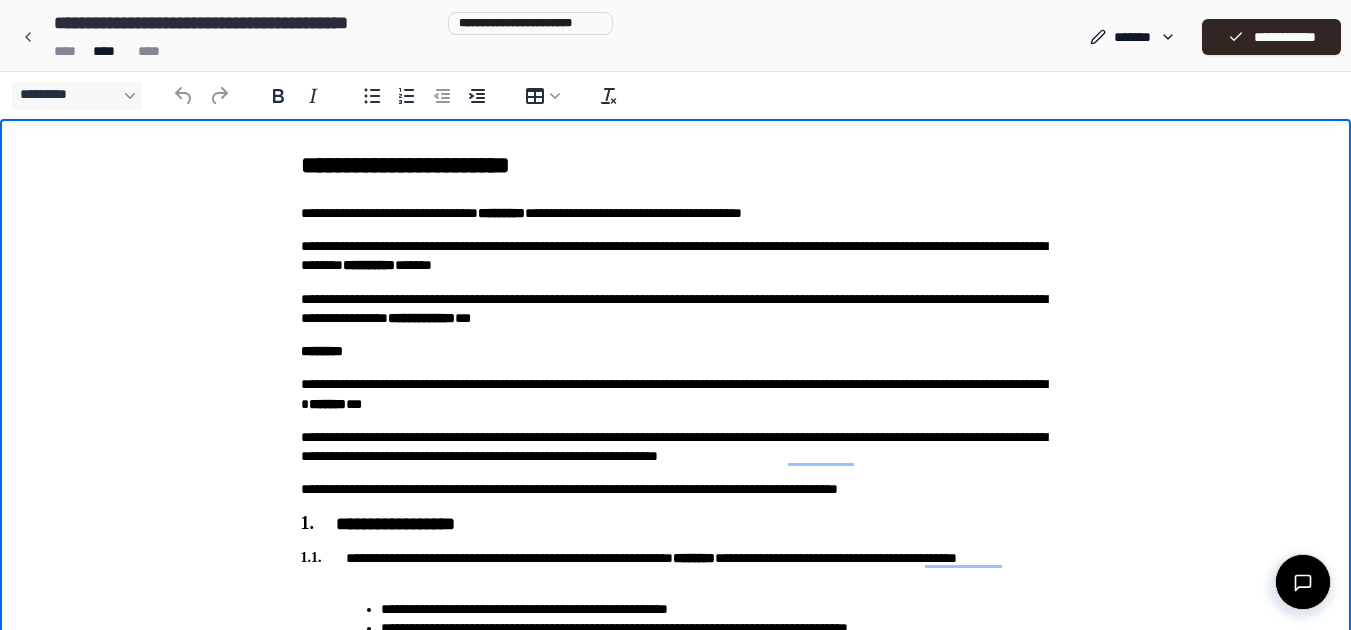 click on "**********" at bounding box center [675, 1698] 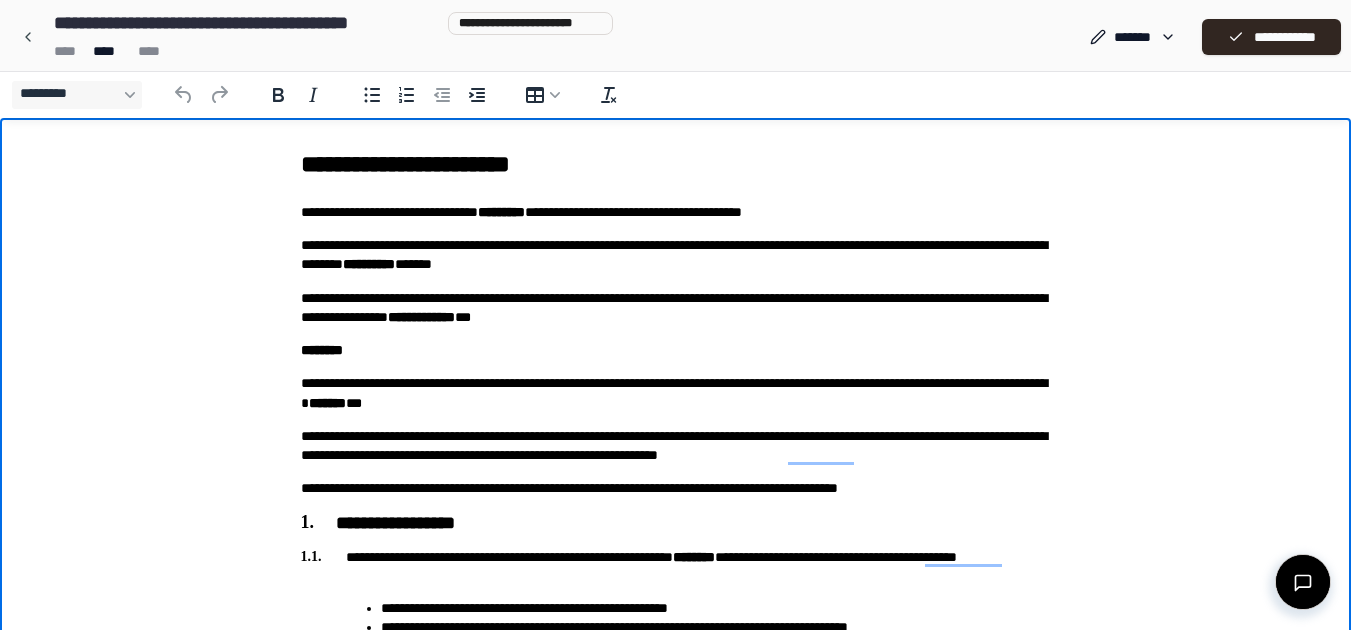 scroll, scrollTop: 0, scrollLeft: 0, axis: both 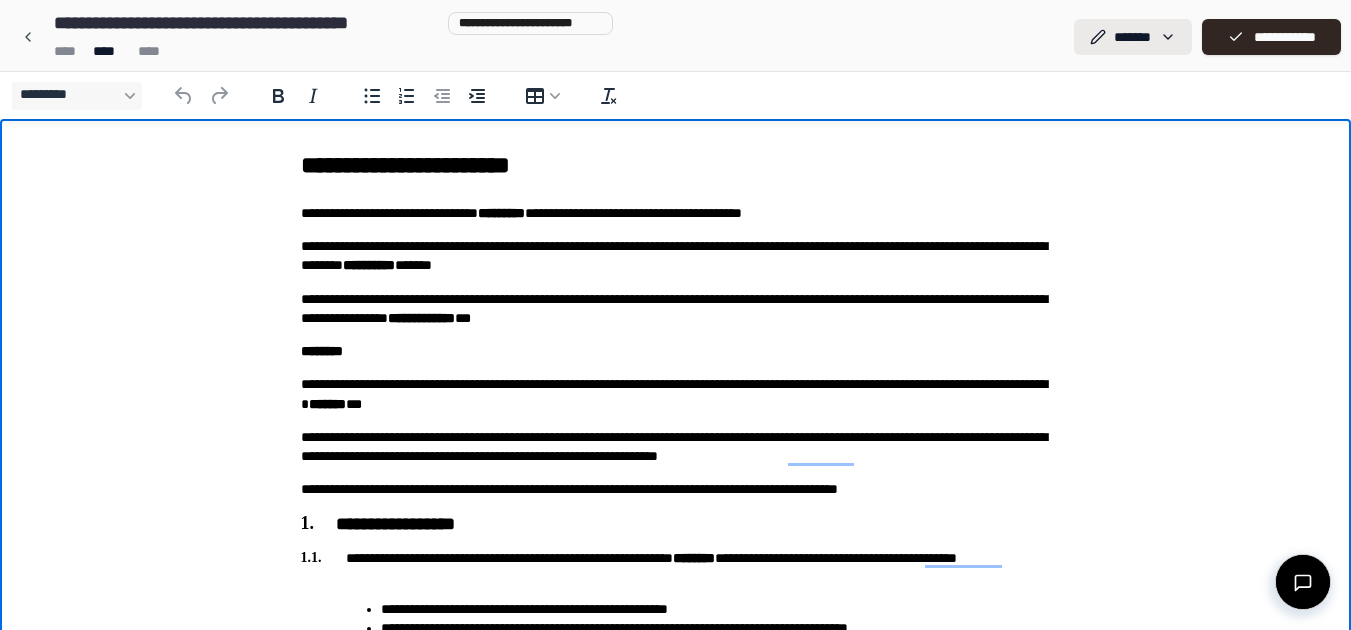 click on "**********" at bounding box center [675, 1668] 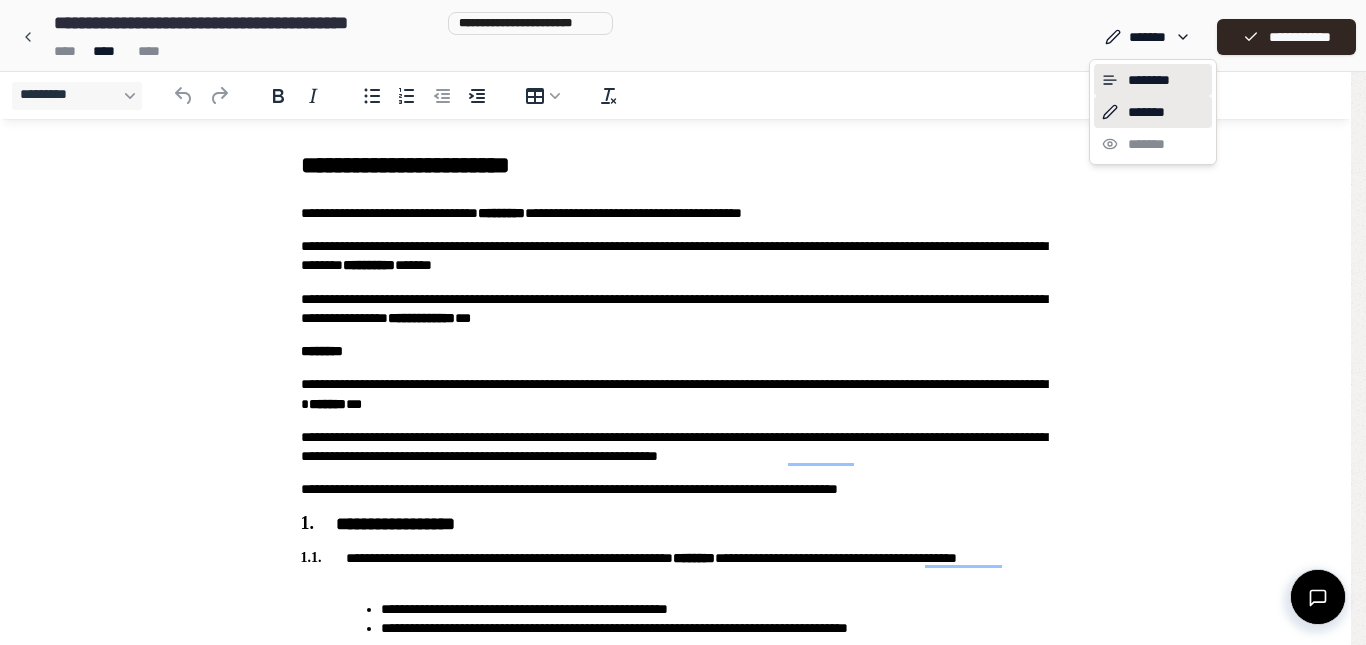click on "********" at bounding box center (1153, 80) 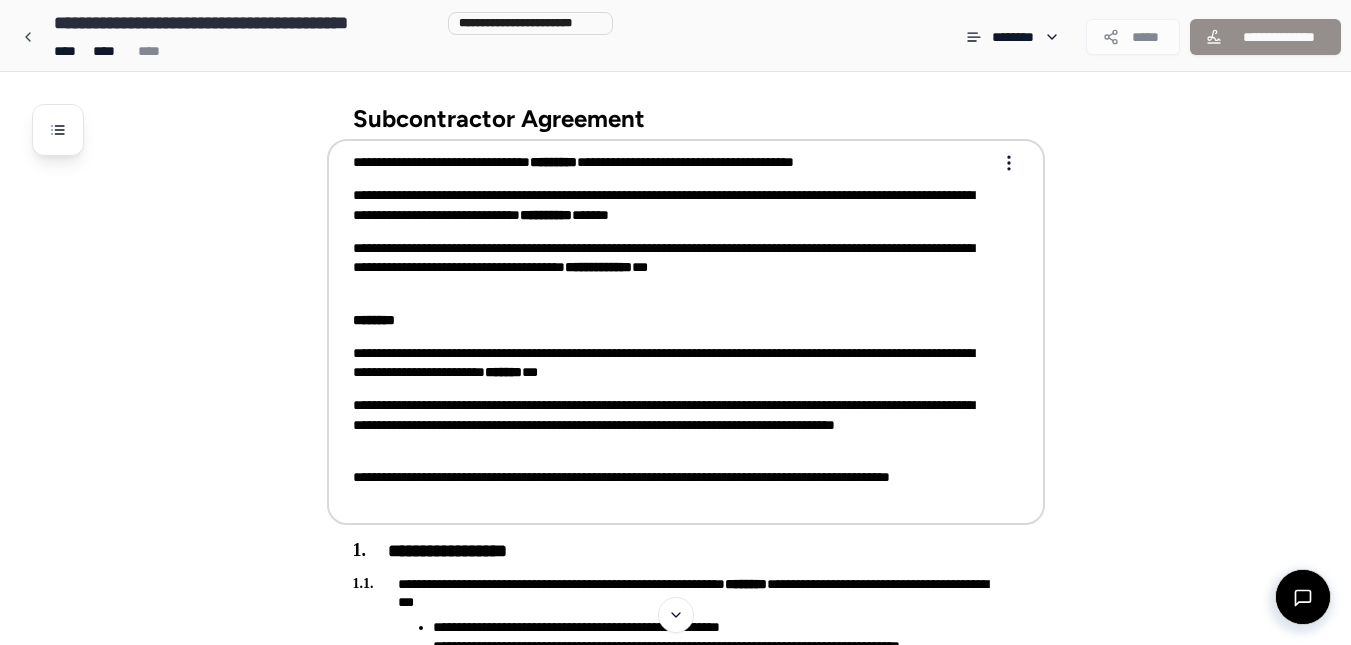click on "**********" at bounding box center [675, 2069] 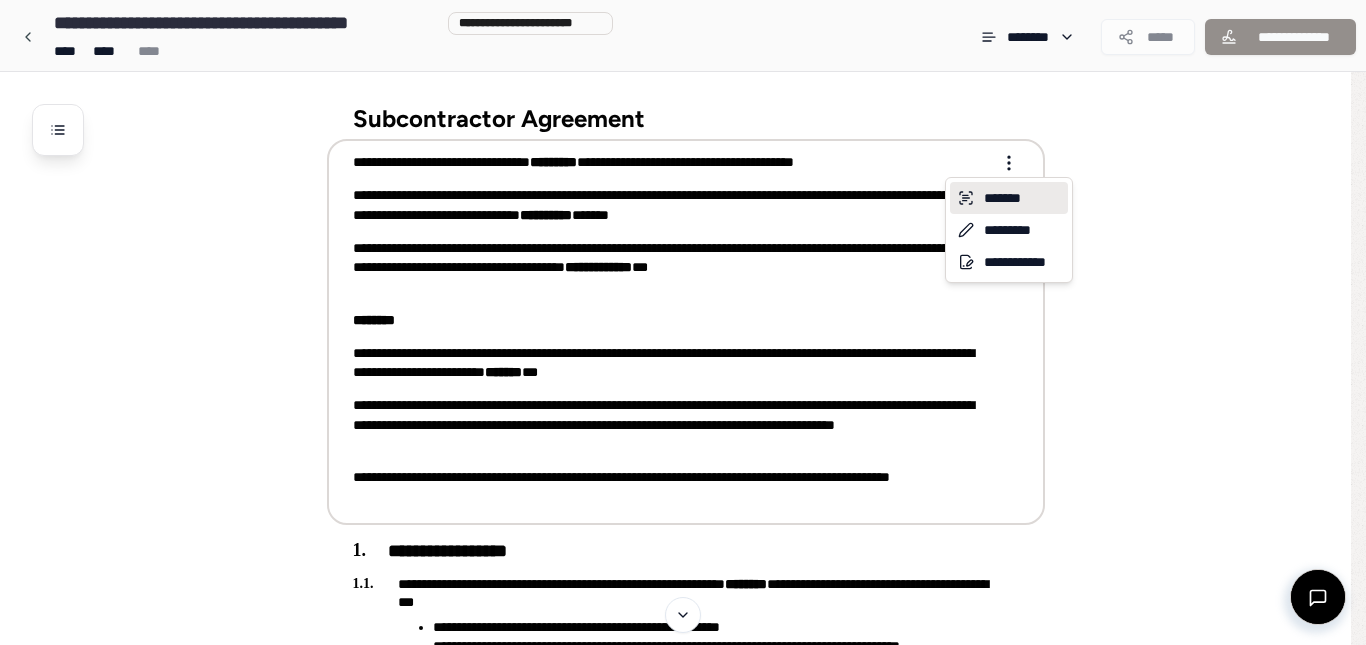 click on "*******" at bounding box center [1009, 198] 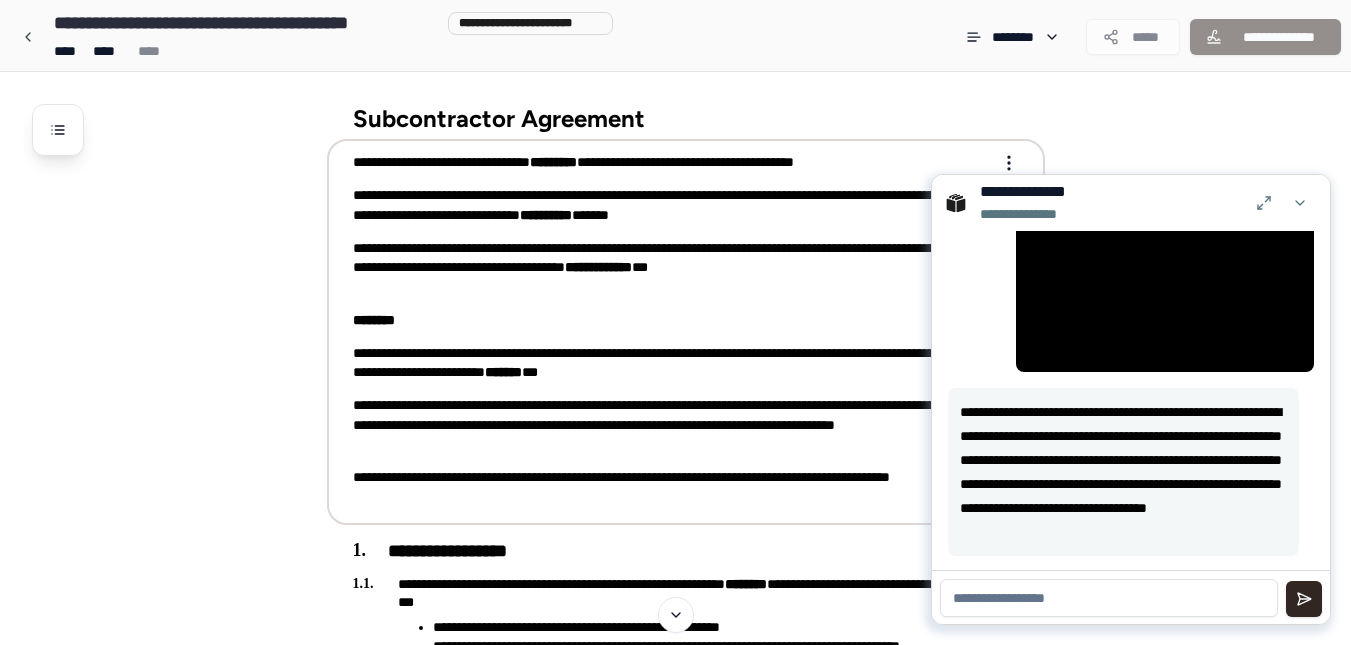 scroll, scrollTop: 581, scrollLeft: 0, axis: vertical 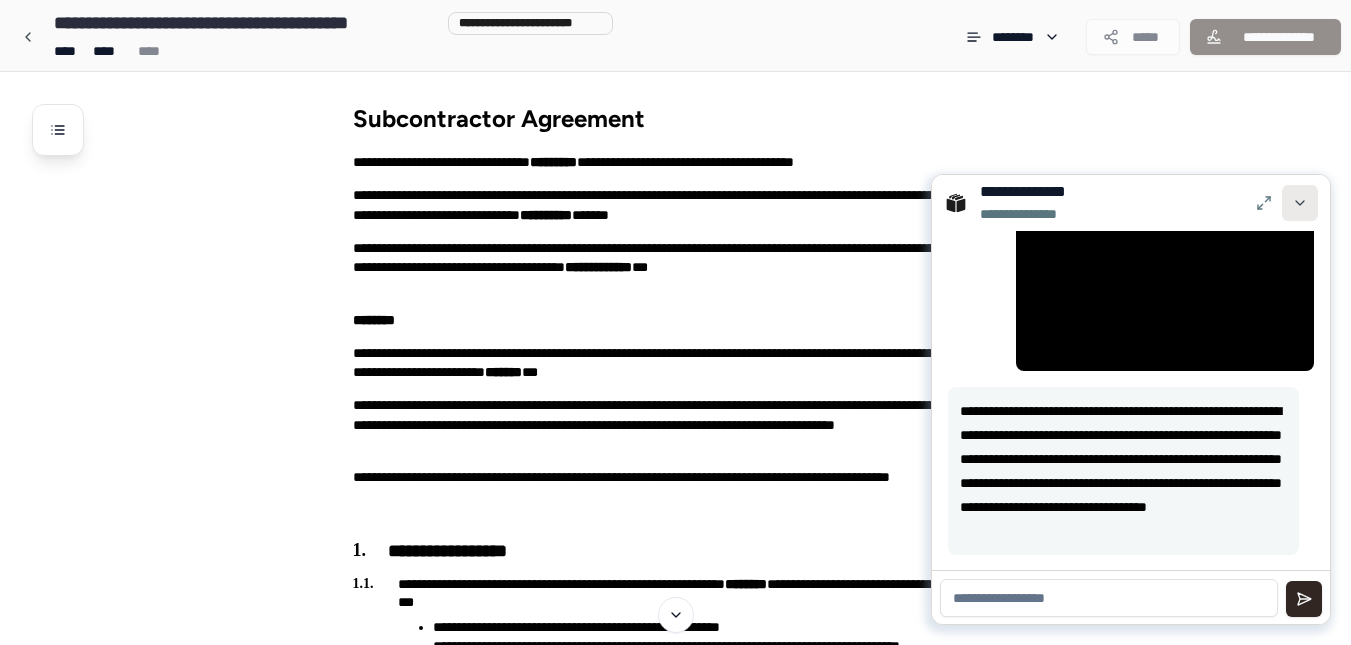 click at bounding box center (1300, 203) 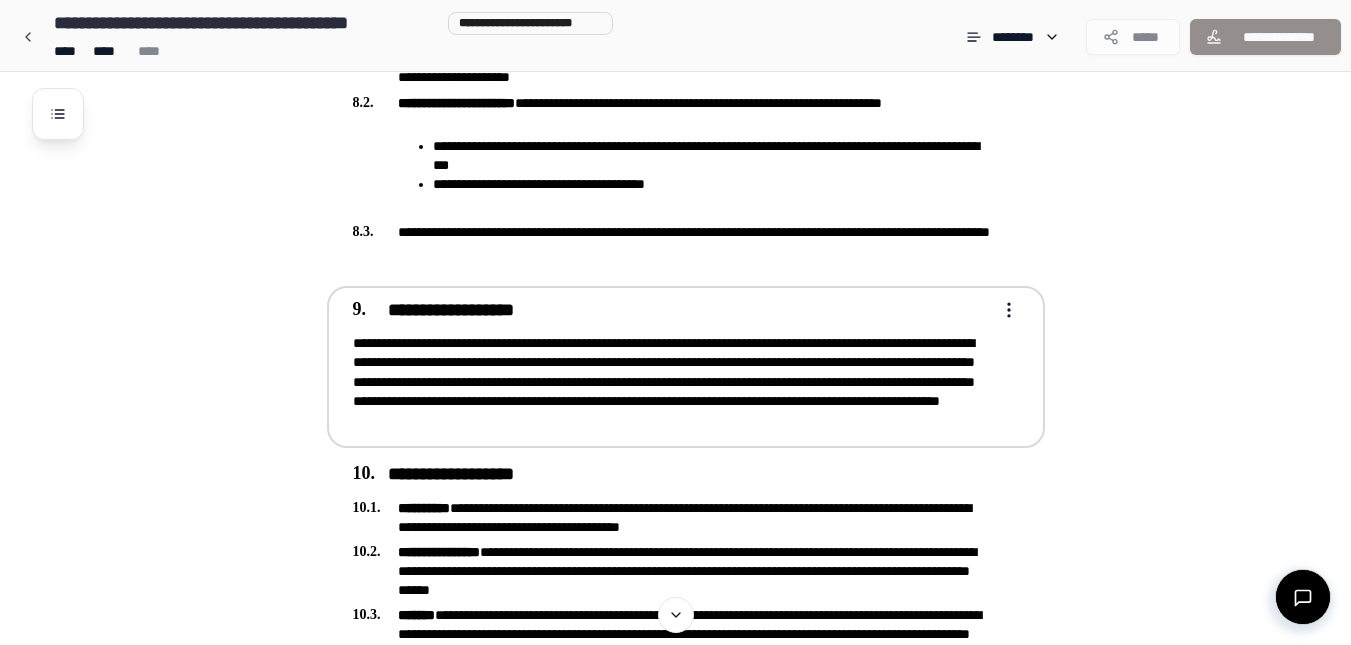 scroll, scrollTop: 2700, scrollLeft: 0, axis: vertical 